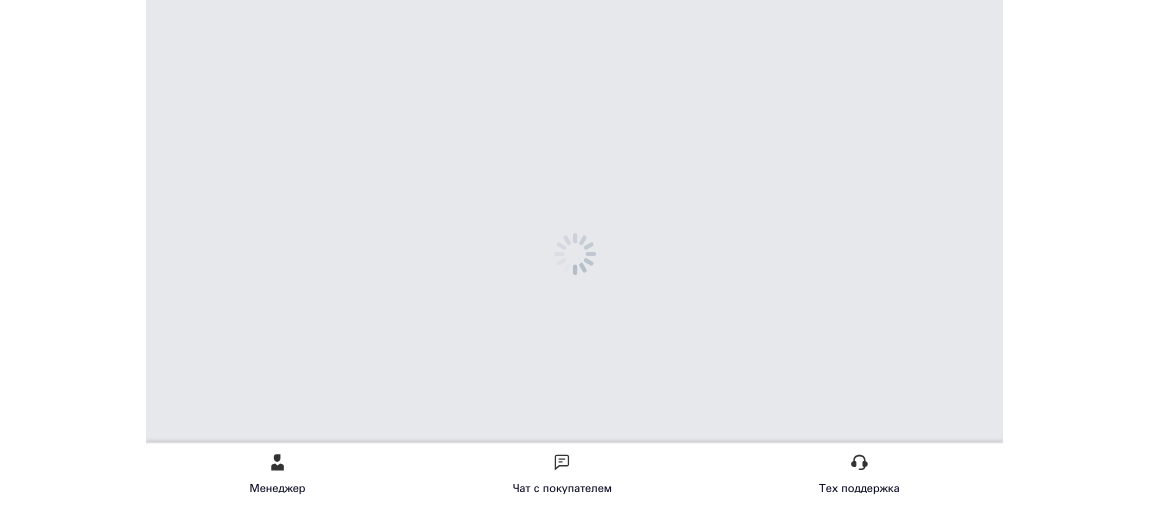 scroll, scrollTop: 0, scrollLeft: 0, axis: both 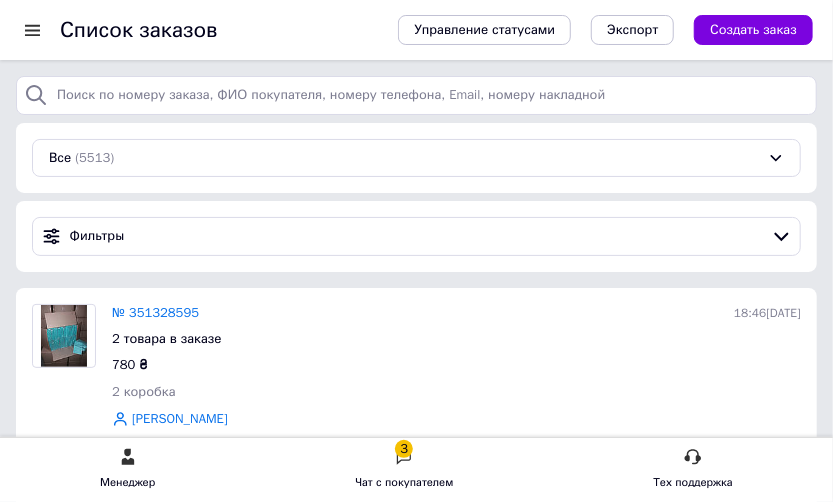 click at bounding box center [40, 30] 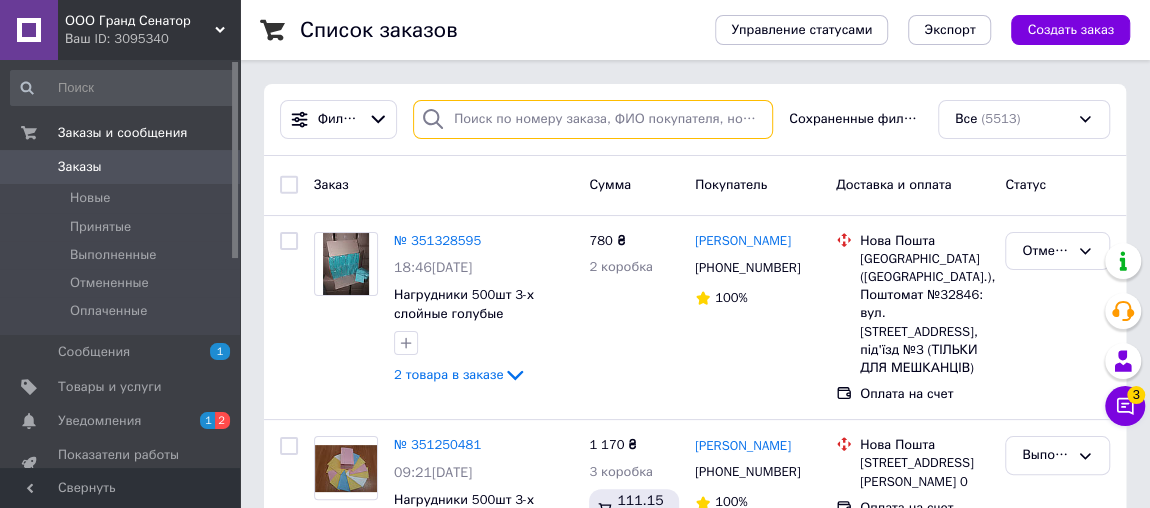 click at bounding box center [593, 119] 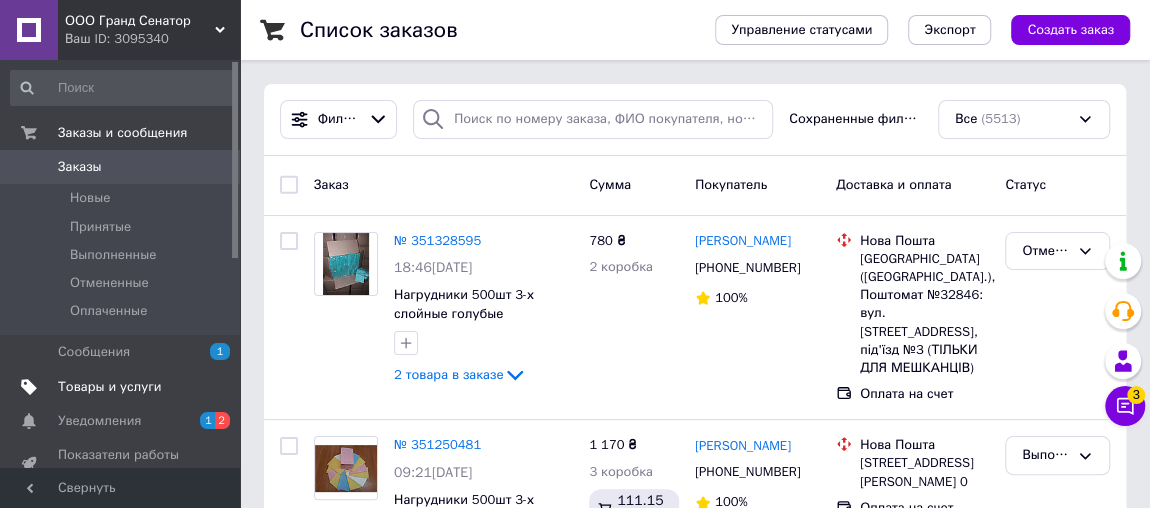 click on "Товары и услуги" at bounding box center [110, 387] 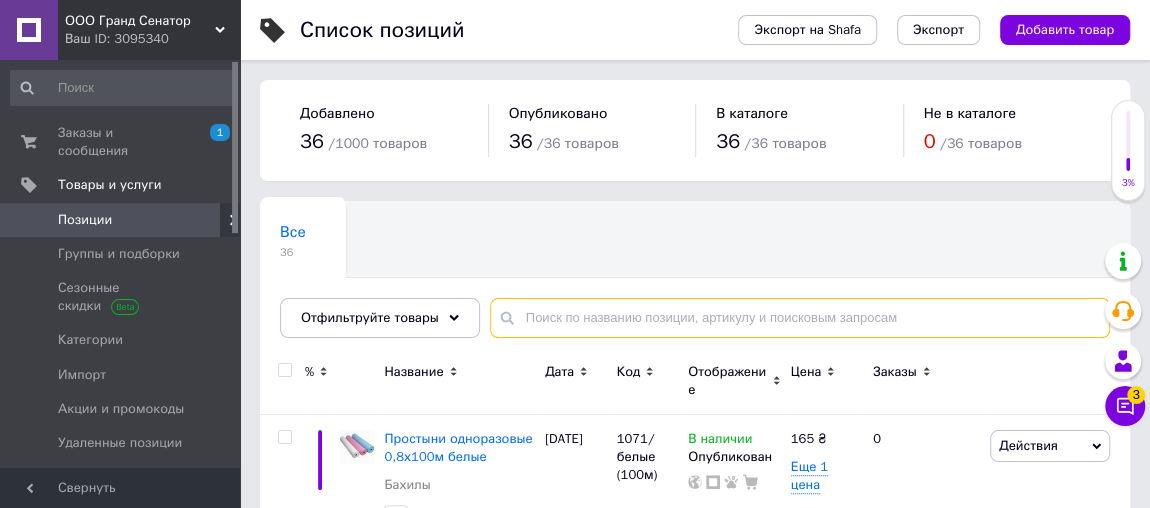 click at bounding box center [800, 318] 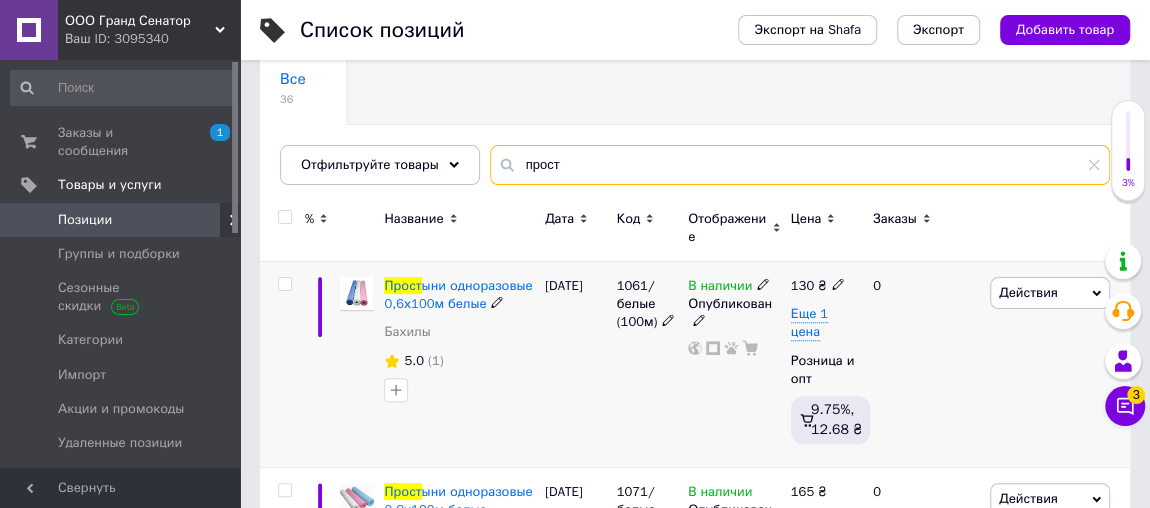 scroll, scrollTop: 244, scrollLeft: 0, axis: vertical 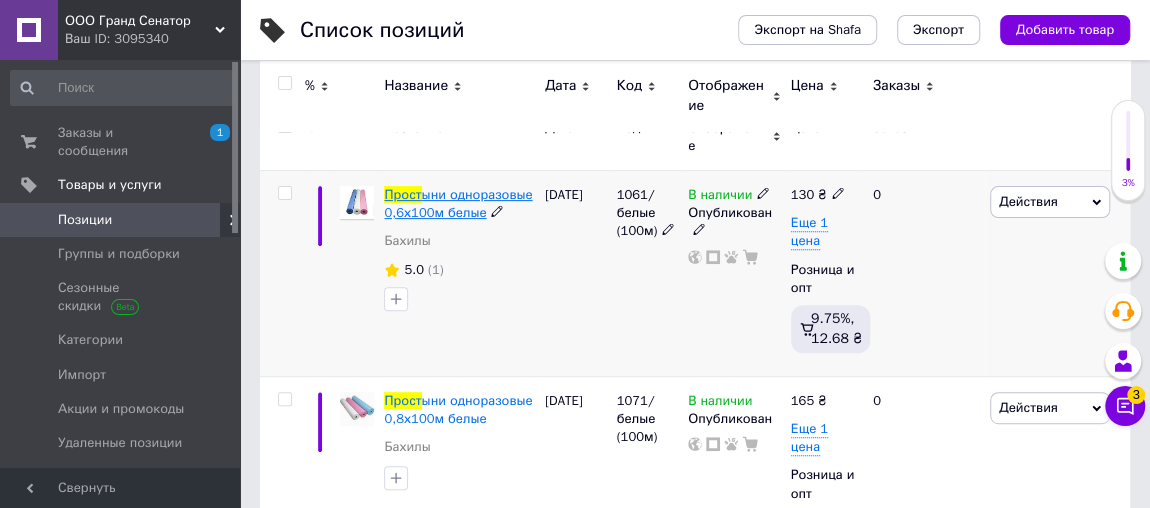 type on "прост" 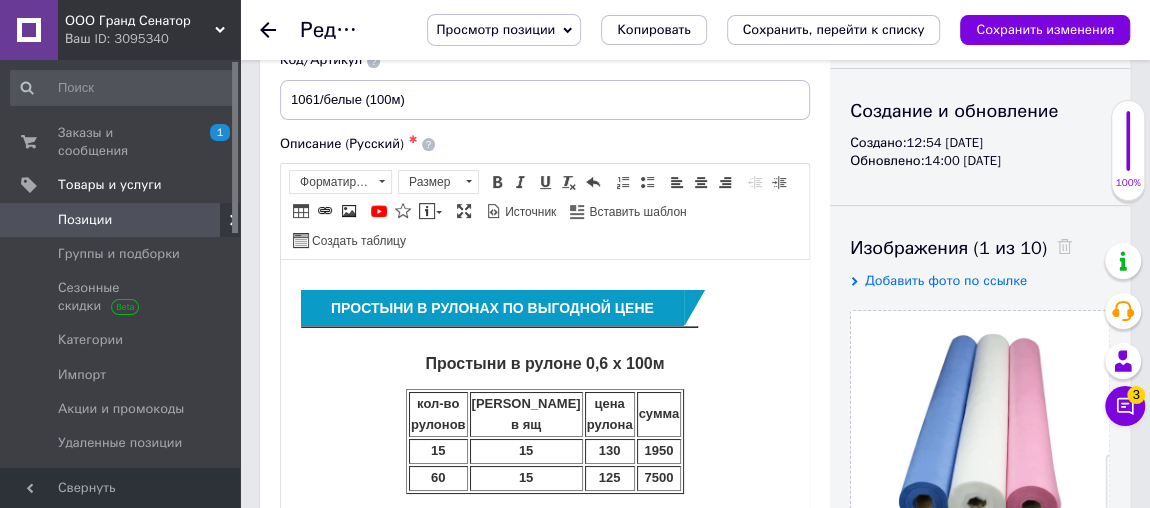 scroll, scrollTop: 454, scrollLeft: 0, axis: vertical 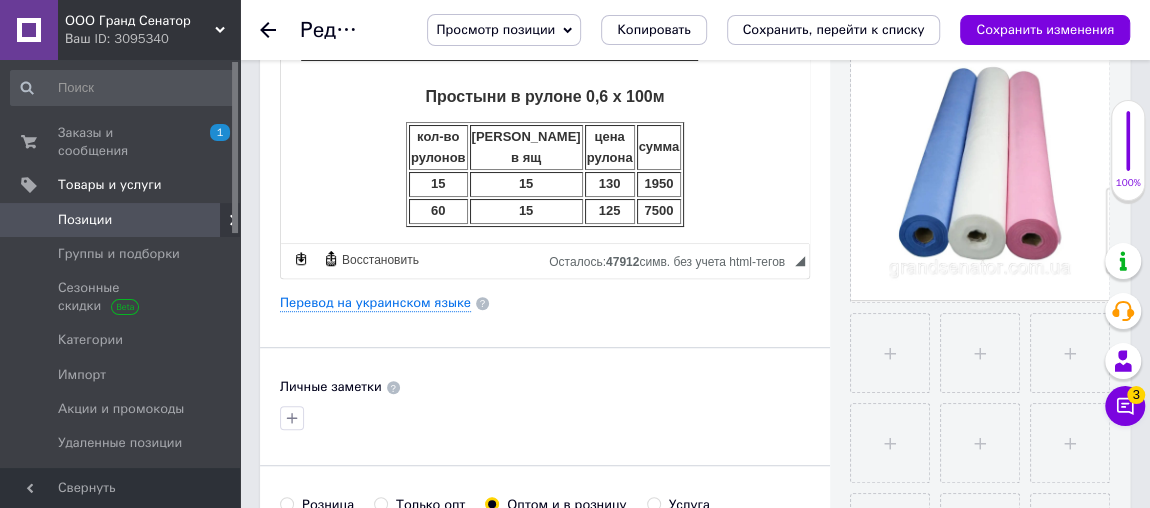 click on "130" at bounding box center [610, 184] 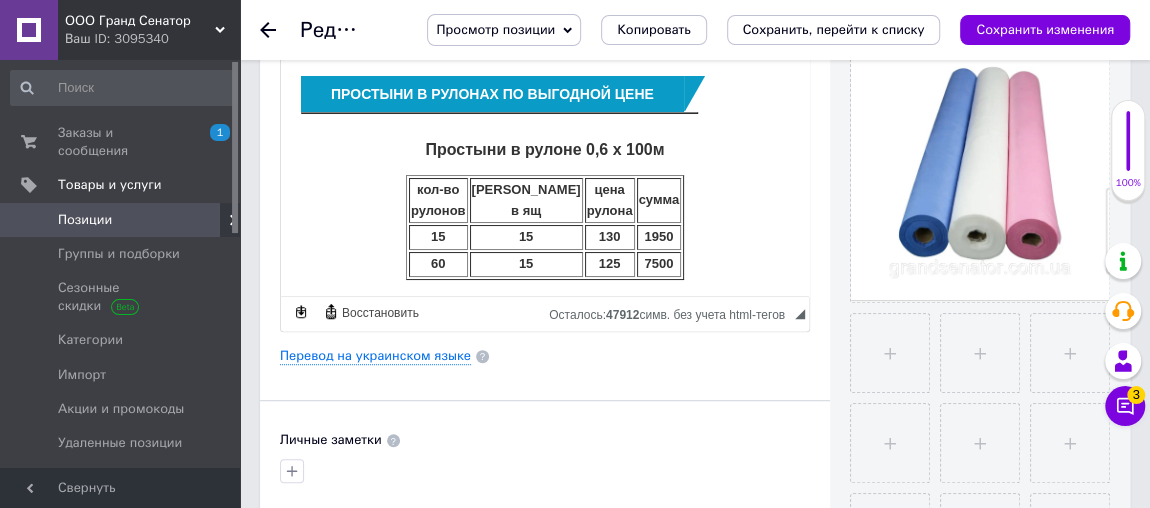 scroll, scrollTop: 506, scrollLeft: 0, axis: vertical 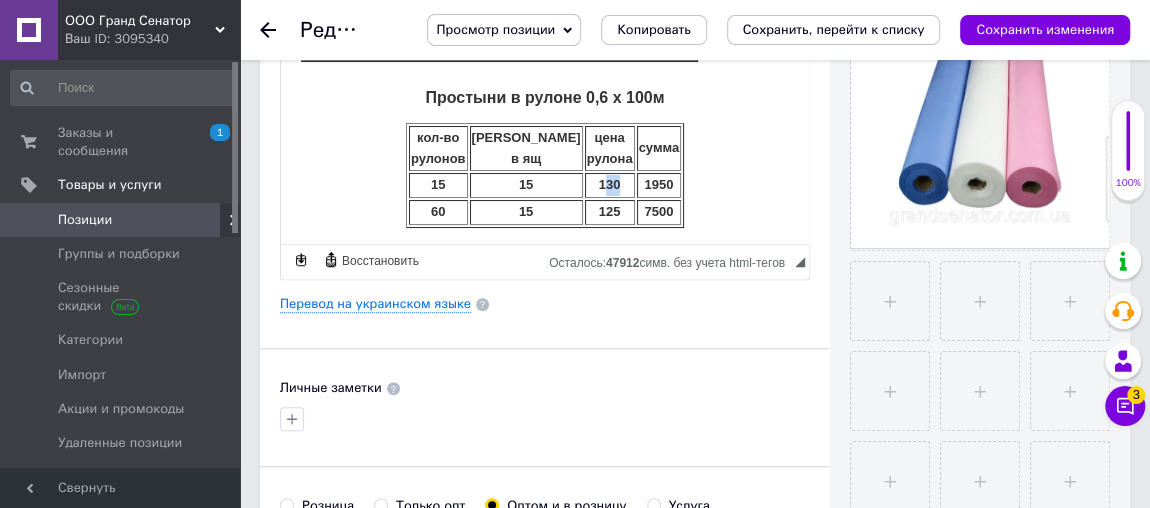 drag, startPoint x: 590, startPoint y: 178, endPoint x: 578, endPoint y: 179, distance: 12.0415945 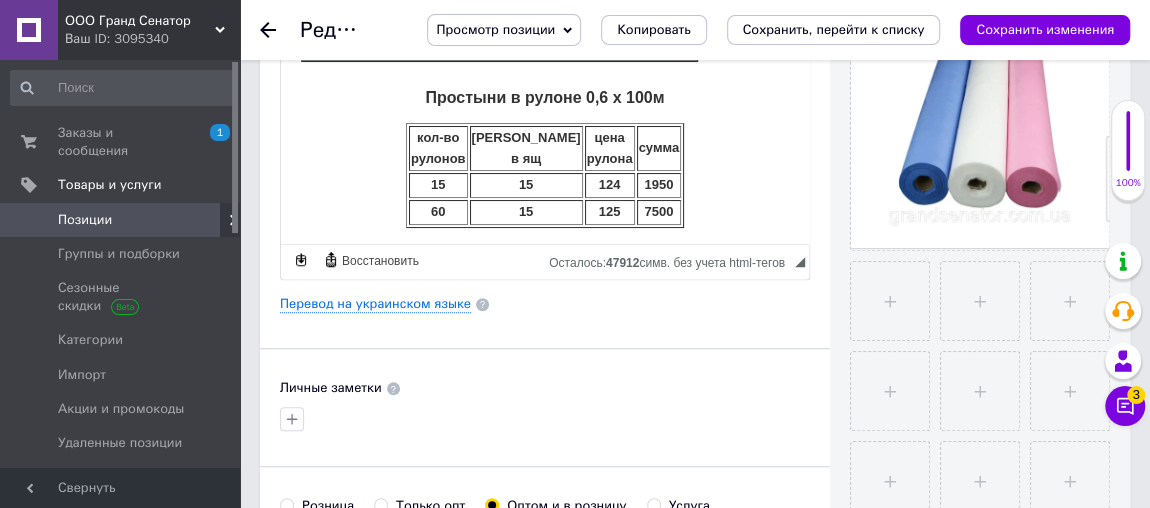 click on "125" at bounding box center [610, 211] 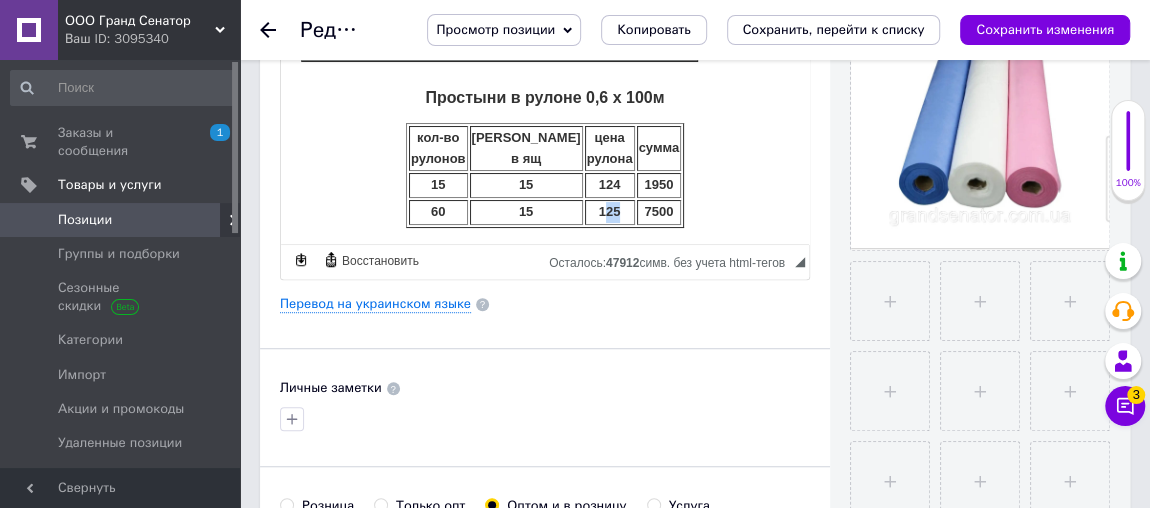 drag, startPoint x: 590, startPoint y: 206, endPoint x: 575, endPoint y: 206, distance: 15 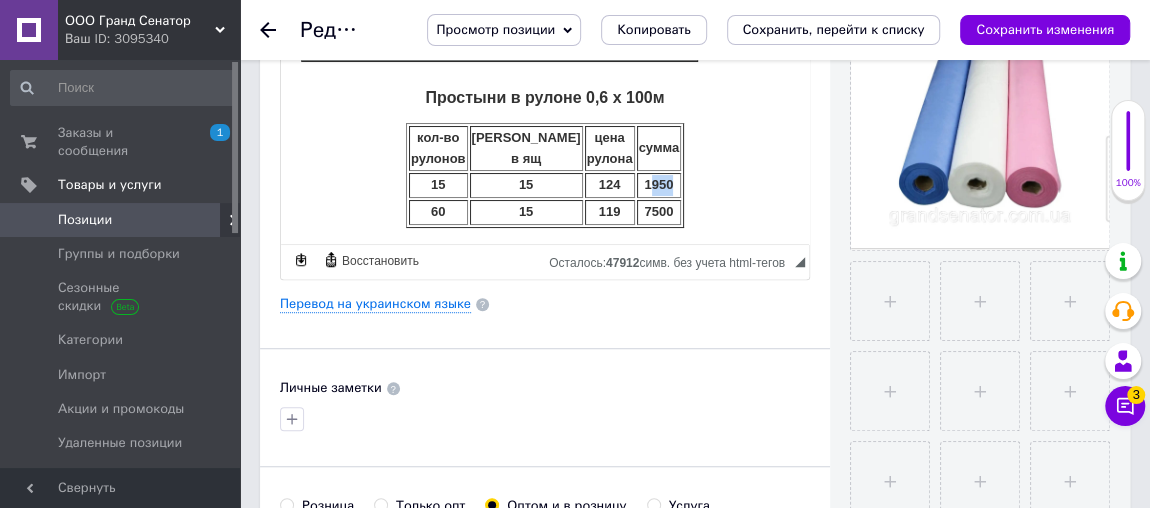 drag, startPoint x: 667, startPoint y: 181, endPoint x: 633, endPoint y: 183, distance: 34.058773 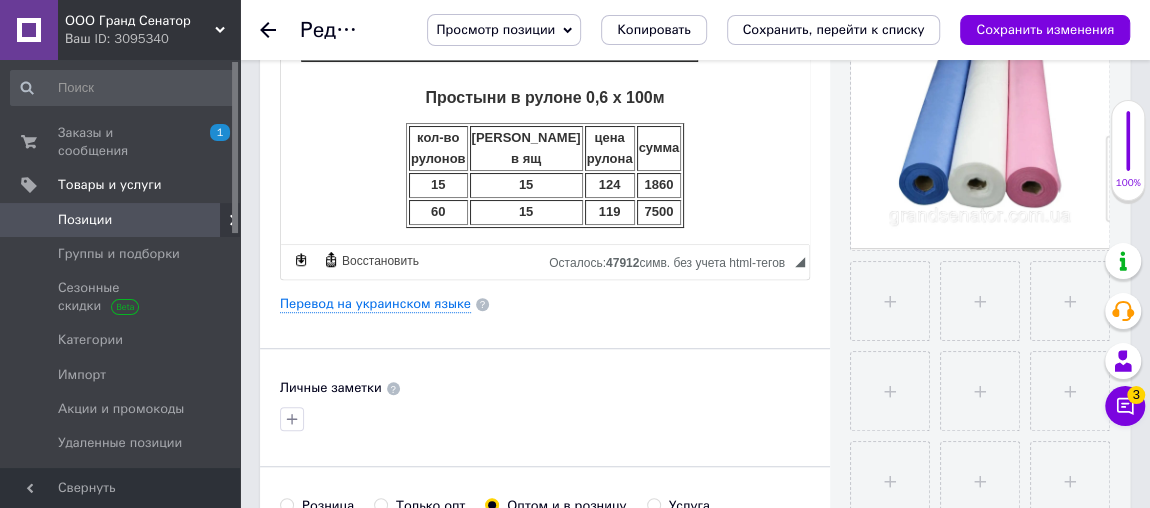 drag, startPoint x: 653, startPoint y: 208, endPoint x: 637, endPoint y: 213, distance: 16.763054 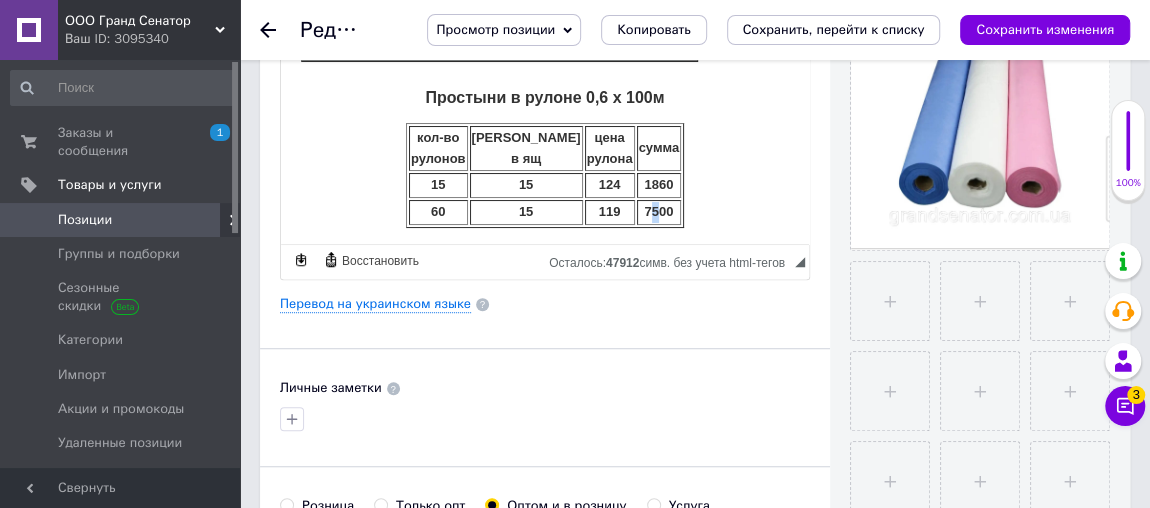 click on "7500" at bounding box center [658, 211] 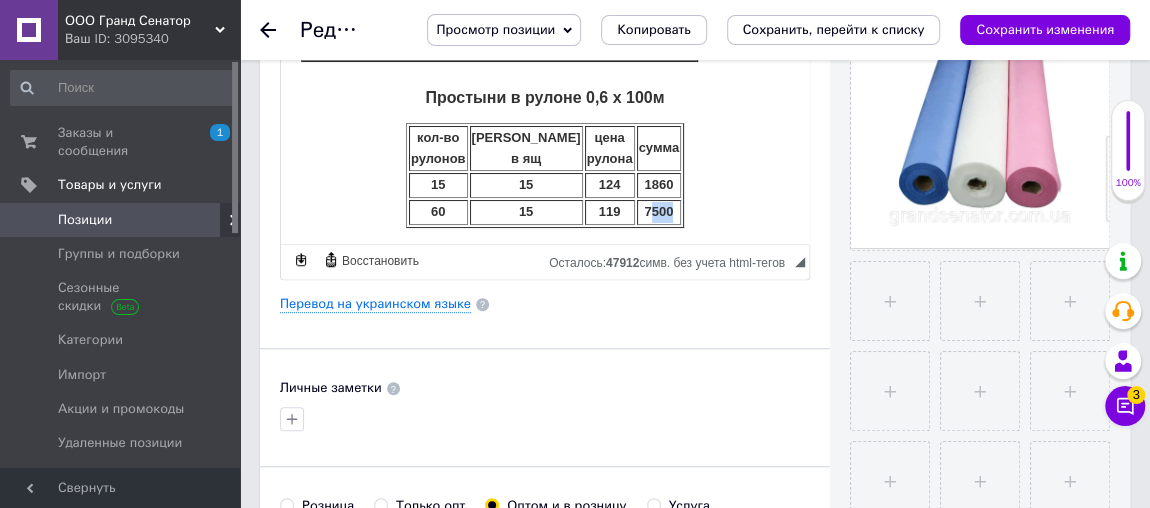 drag, startPoint x: 654, startPoint y: 202, endPoint x: 631, endPoint y: 203, distance: 23.021729 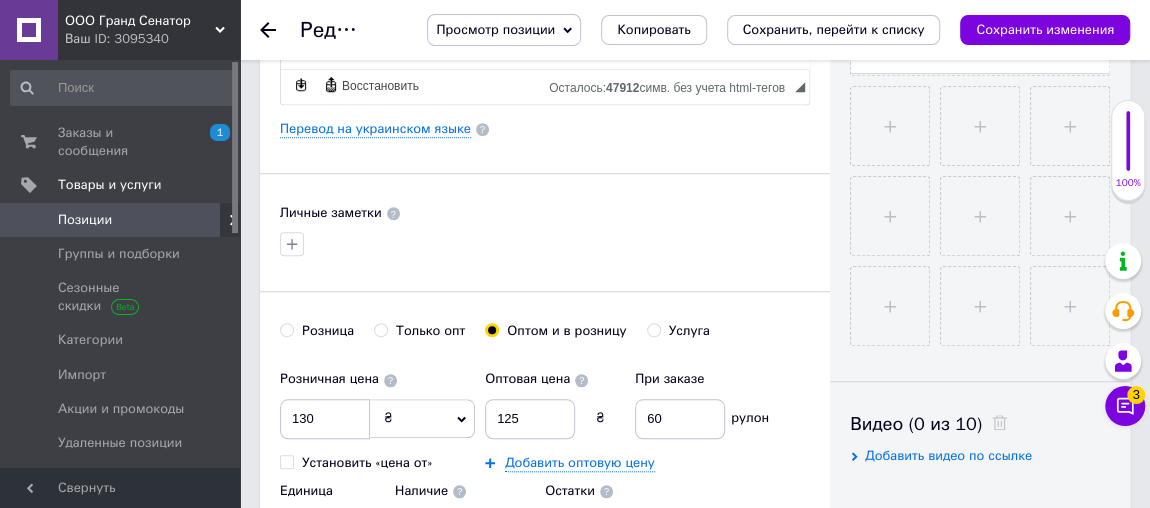 scroll, scrollTop: 687, scrollLeft: 0, axis: vertical 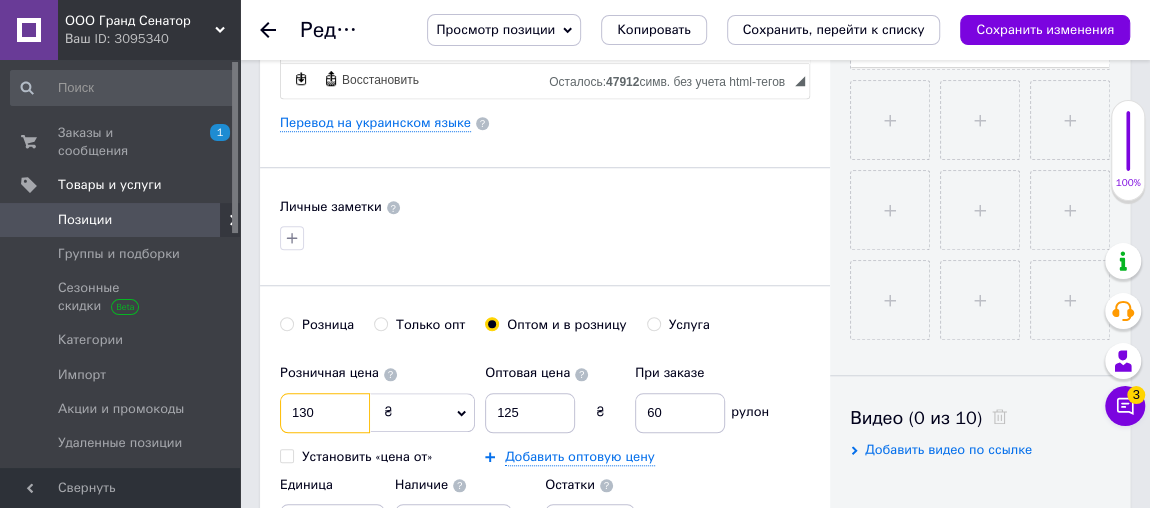 drag, startPoint x: 313, startPoint y: 406, endPoint x: 296, endPoint y: 405, distance: 17.029387 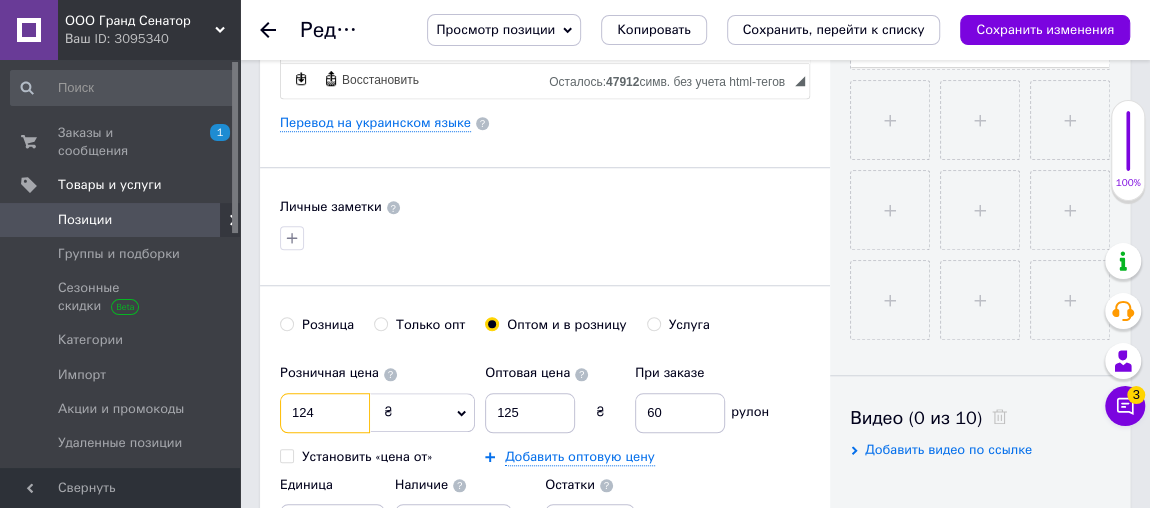 type on "124" 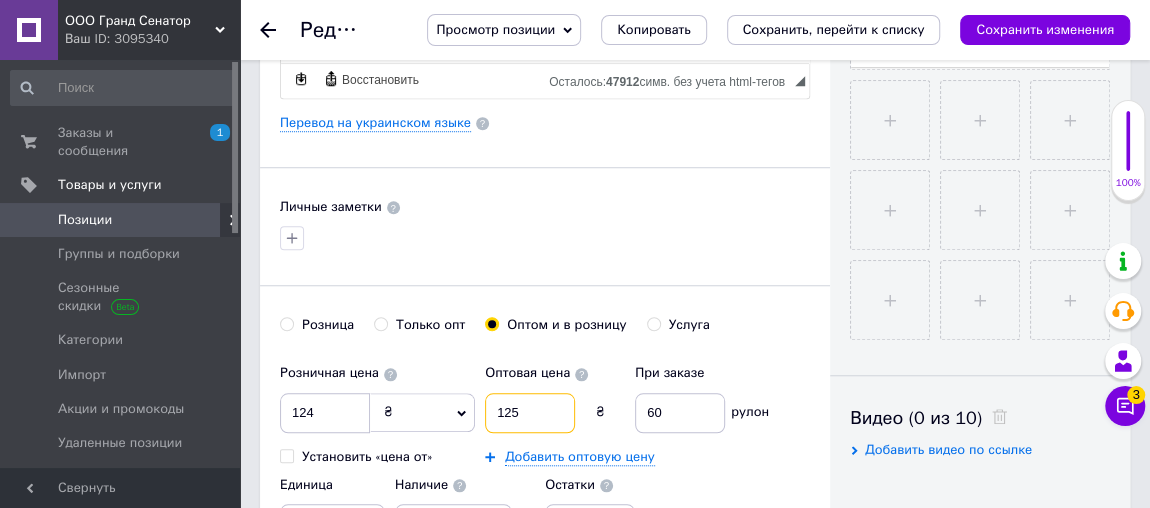 drag, startPoint x: 530, startPoint y: 393, endPoint x: 506, endPoint y: 403, distance: 26 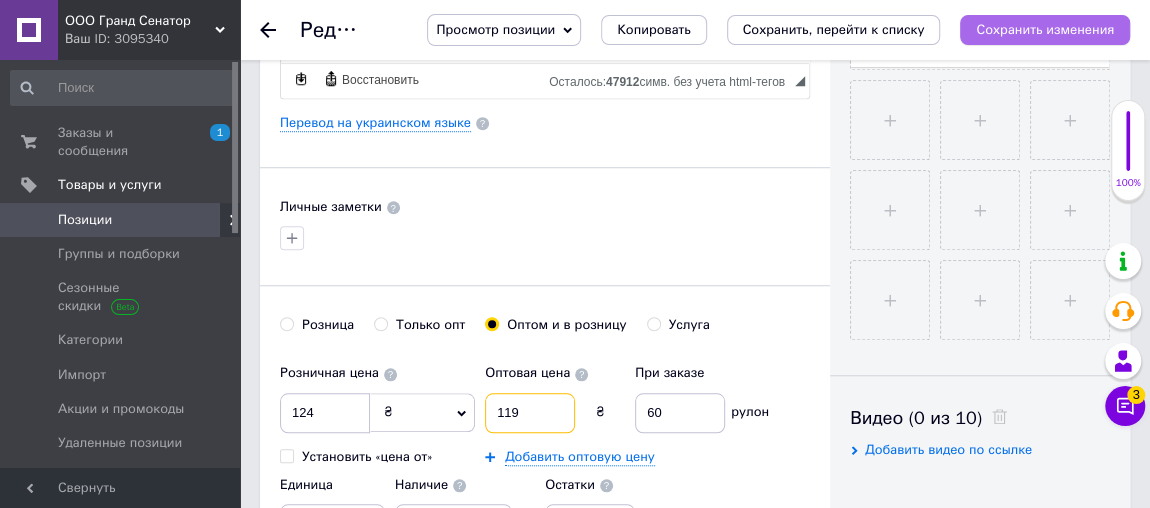 type on "119" 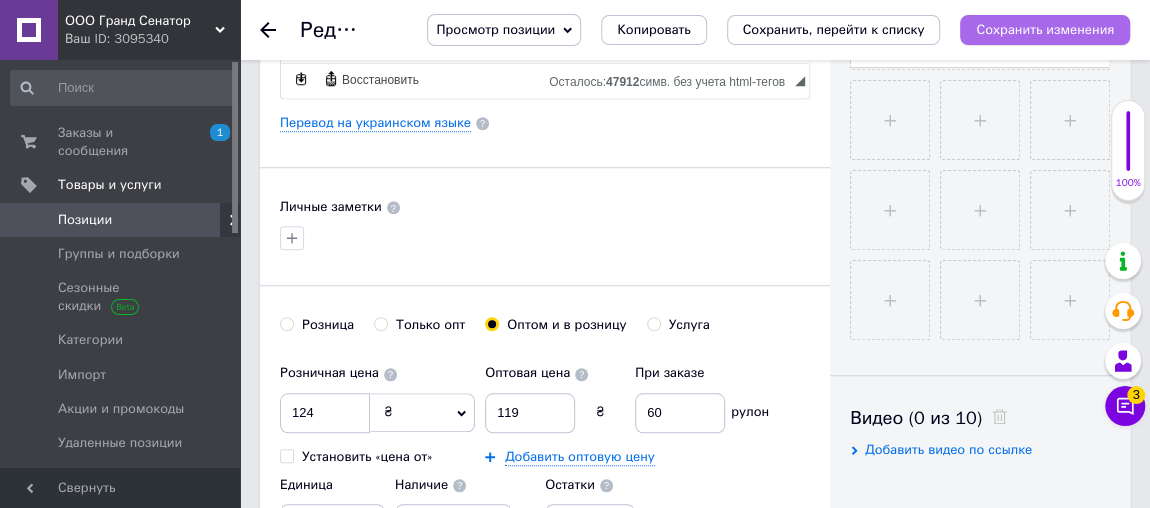 click on "Сохранить изменения" at bounding box center (1045, 29) 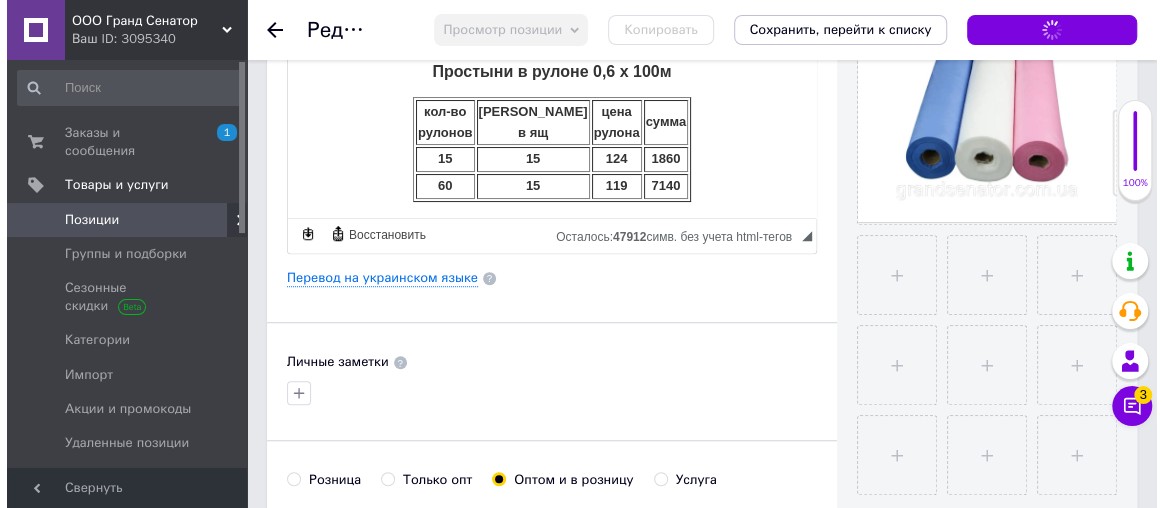 scroll, scrollTop: 506, scrollLeft: 0, axis: vertical 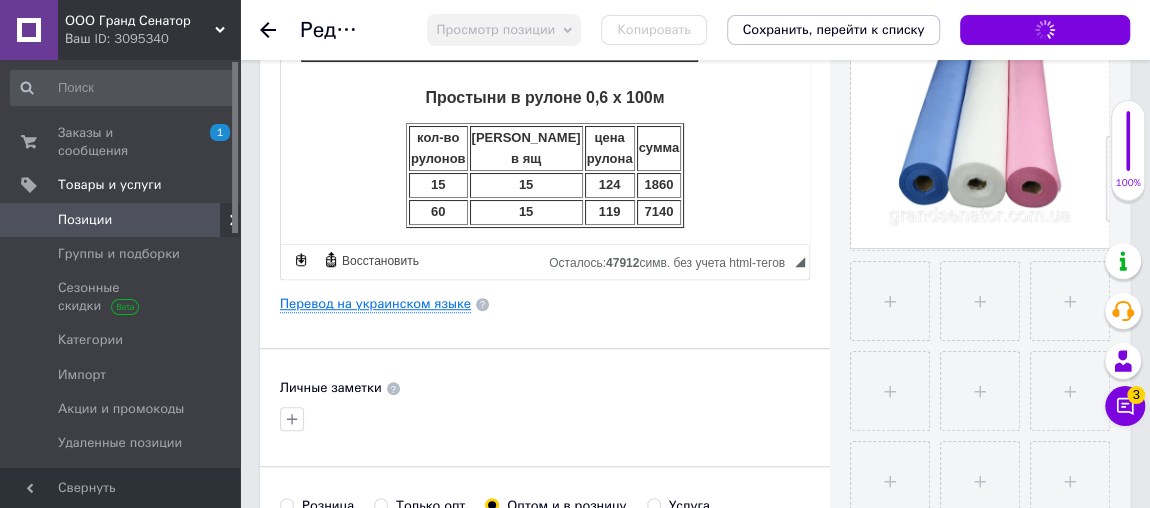 click on "Перевод на украинском языке" at bounding box center [375, 304] 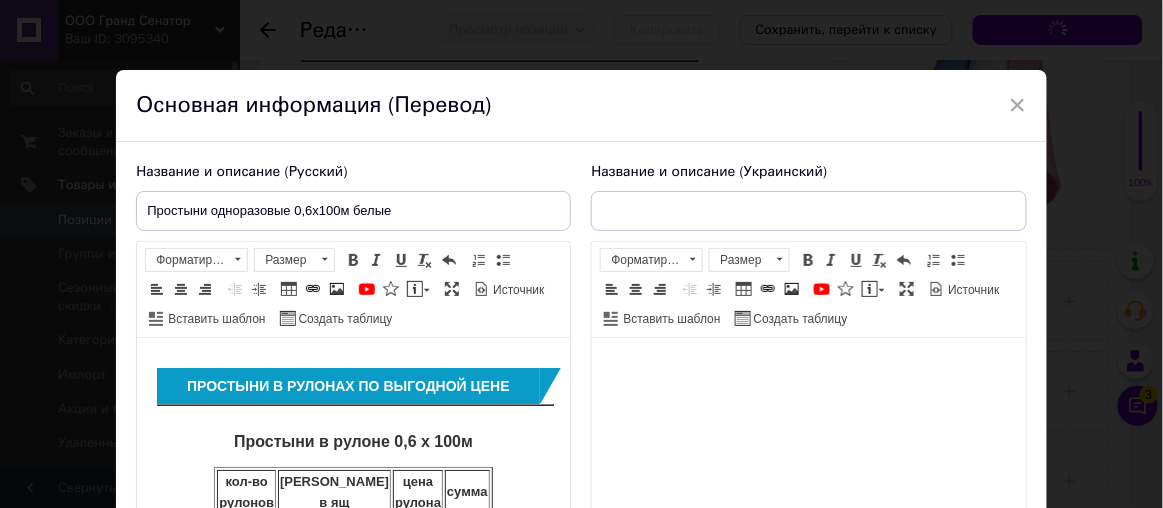 scroll, scrollTop: 0, scrollLeft: 0, axis: both 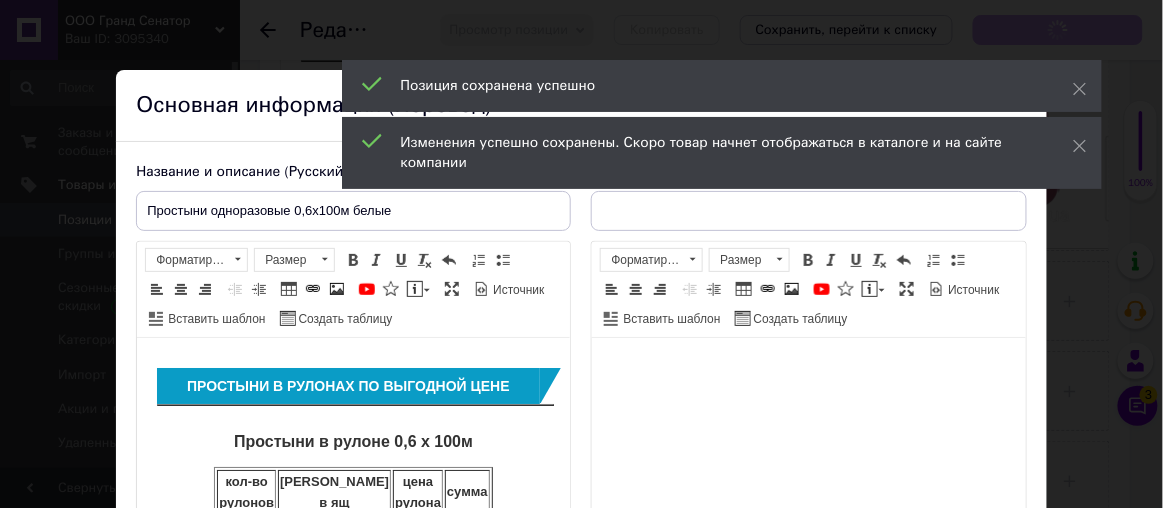 type on "Простирадла одноразові 0,6х100 м білі" 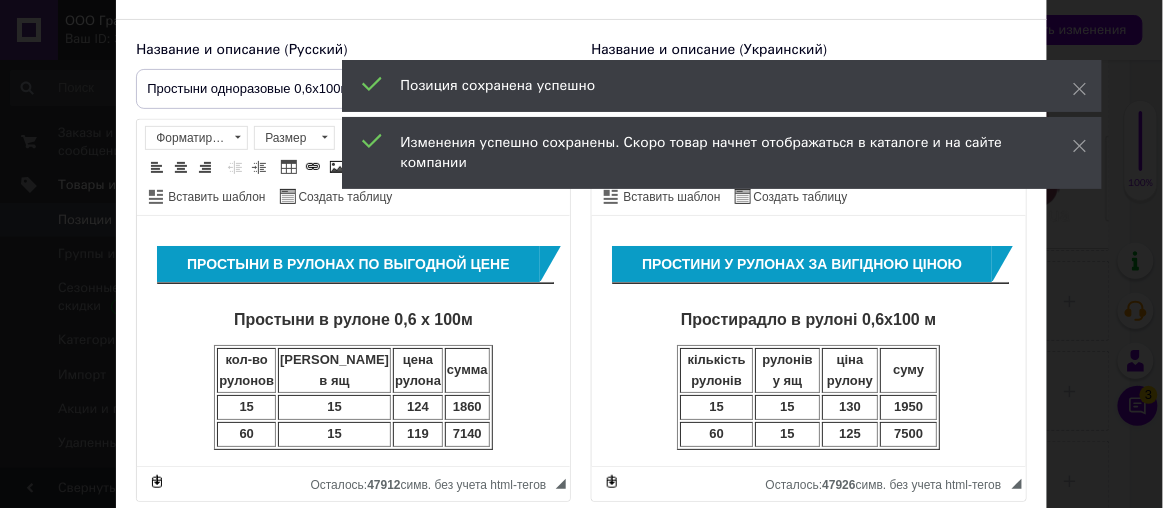 scroll, scrollTop: 181, scrollLeft: 0, axis: vertical 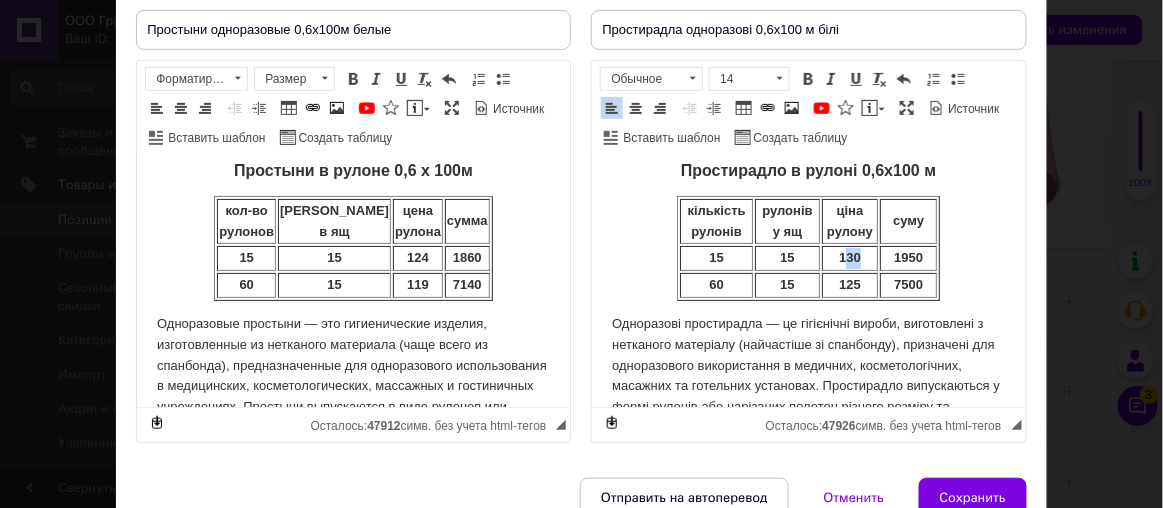 drag, startPoint x: 858, startPoint y: 287, endPoint x: 840, endPoint y: 287, distance: 18 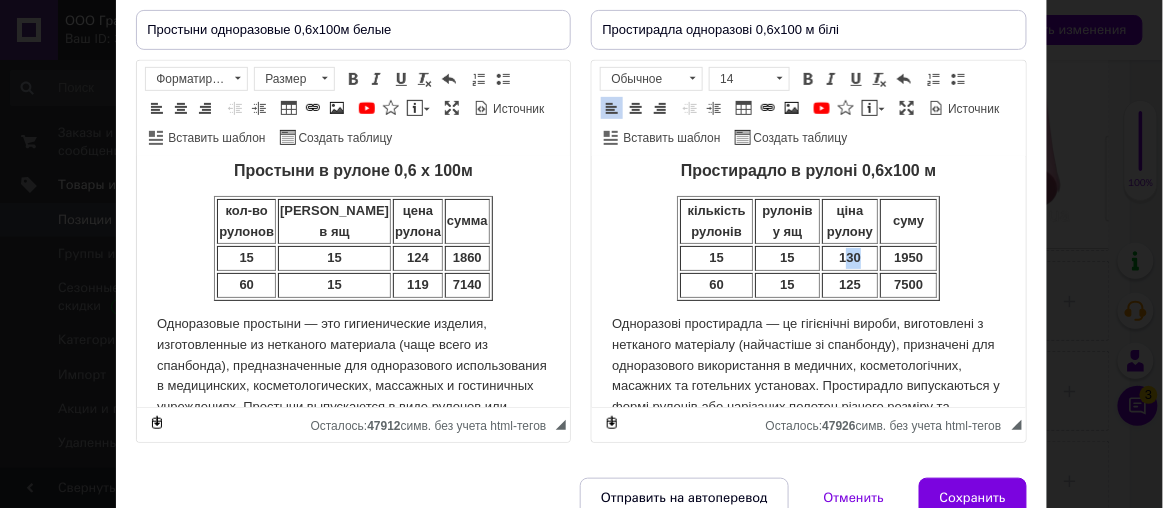 click on "130" at bounding box center (850, 258) 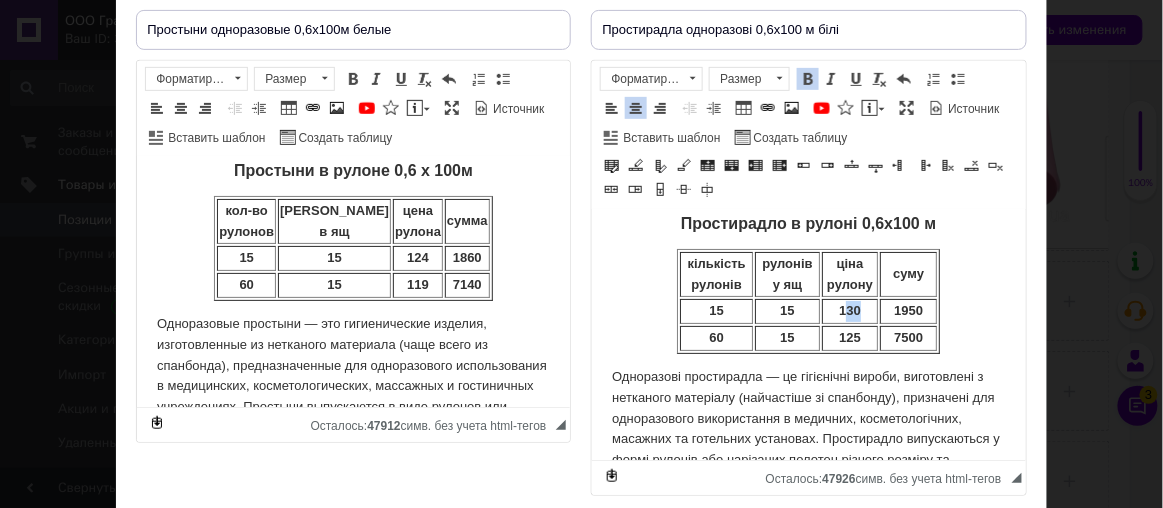type 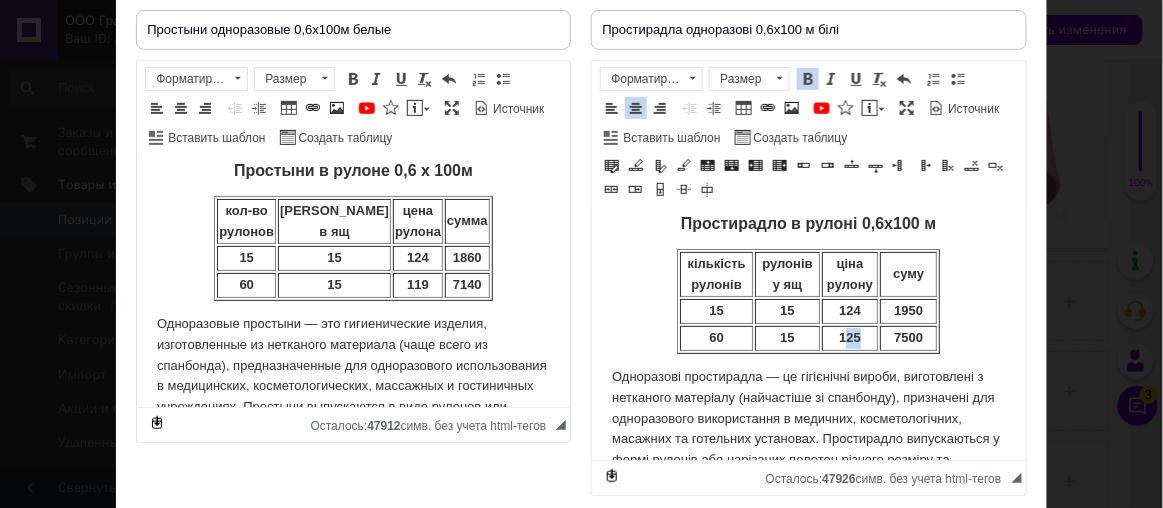 drag, startPoint x: 856, startPoint y: 371, endPoint x: 837, endPoint y: 373, distance: 19.104973 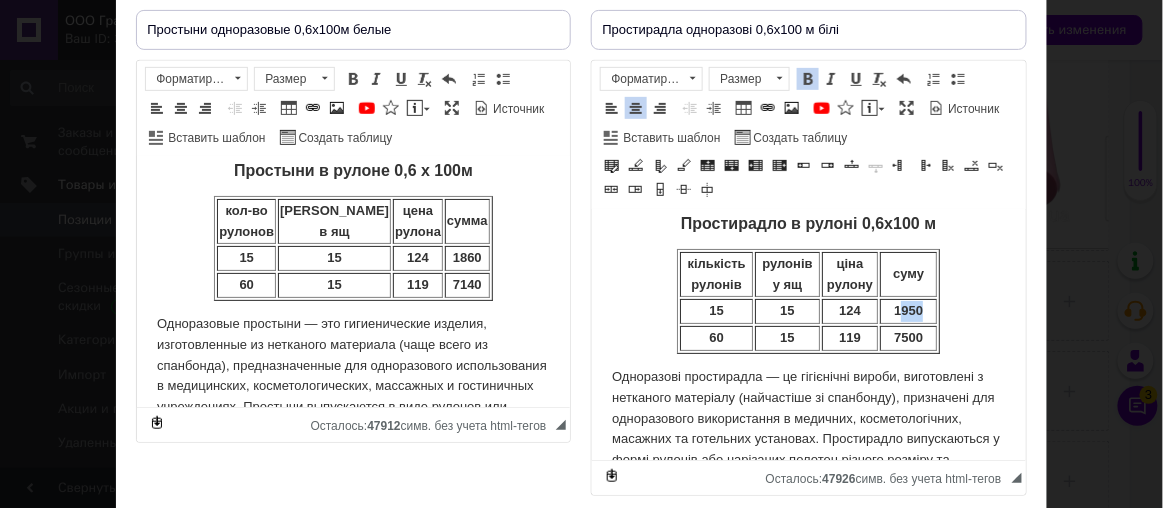 drag, startPoint x: 922, startPoint y: 343, endPoint x: 893, endPoint y: 343, distance: 29 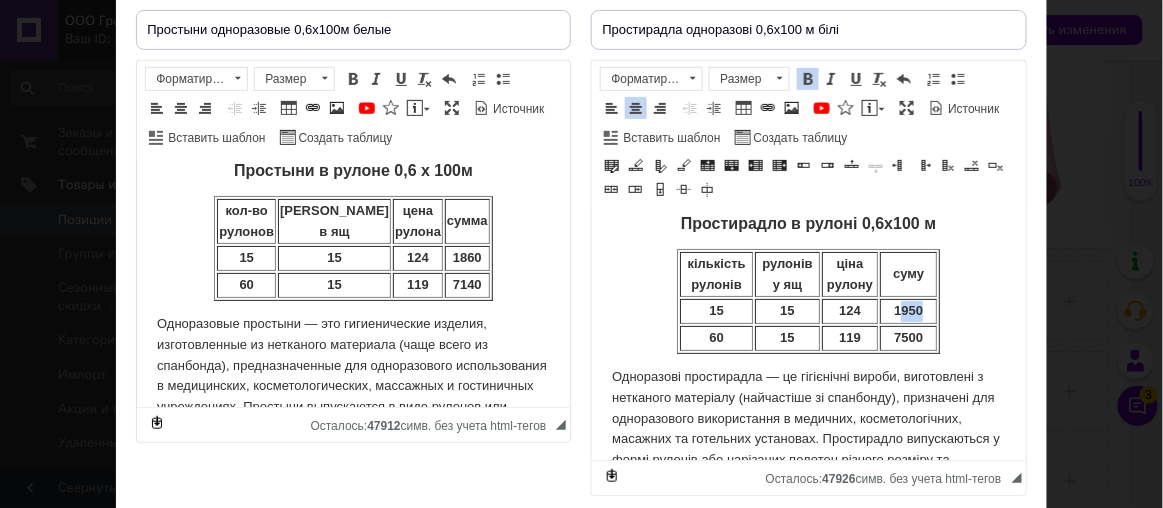 click on "1950" at bounding box center (908, 311) 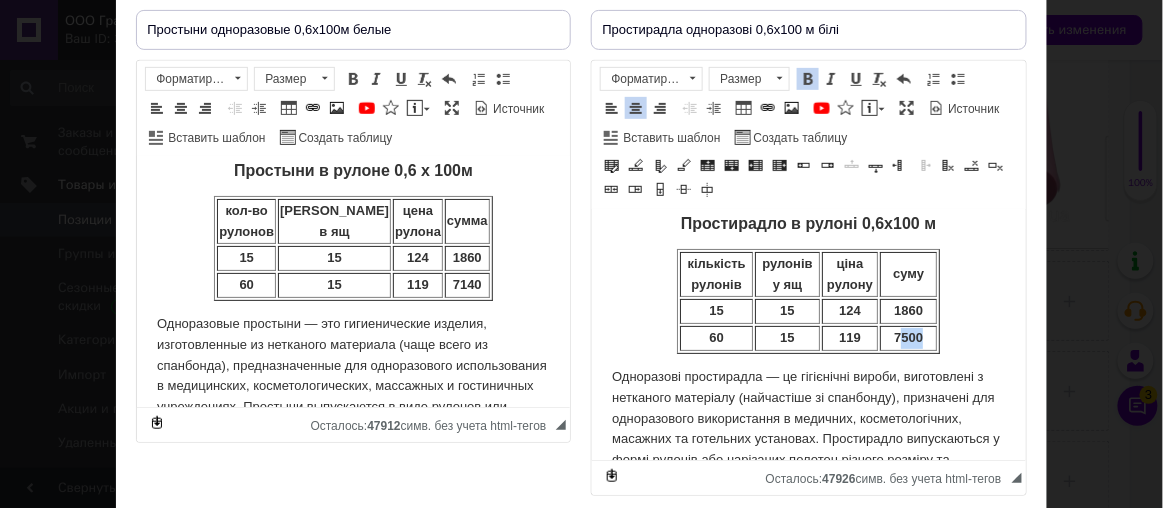 drag, startPoint x: 918, startPoint y: 365, endPoint x: 893, endPoint y: 367, distance: 25.079872 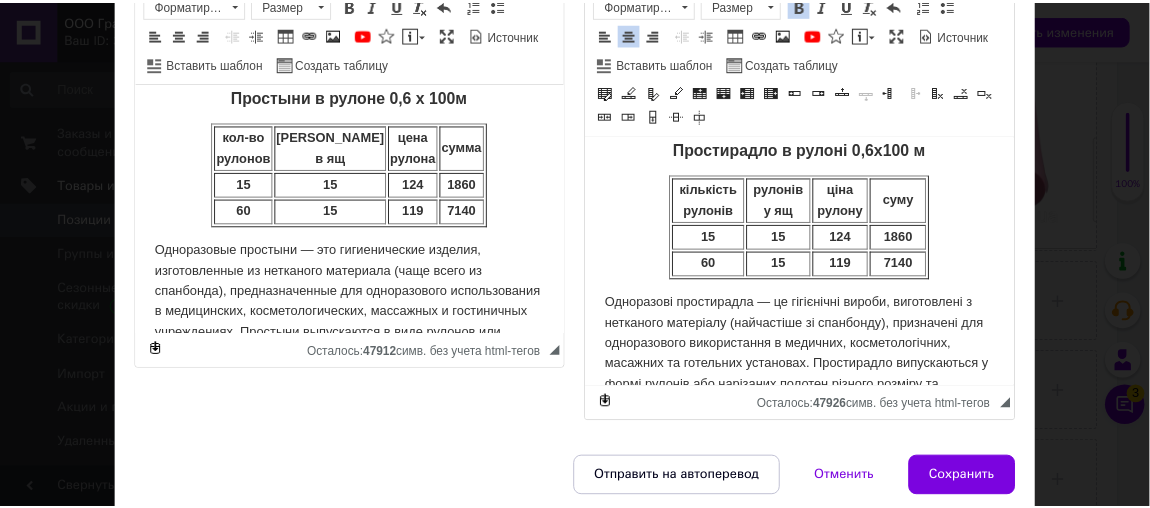 scroll, scrollTop: 354, scrollLeft: 0, axis: vertical 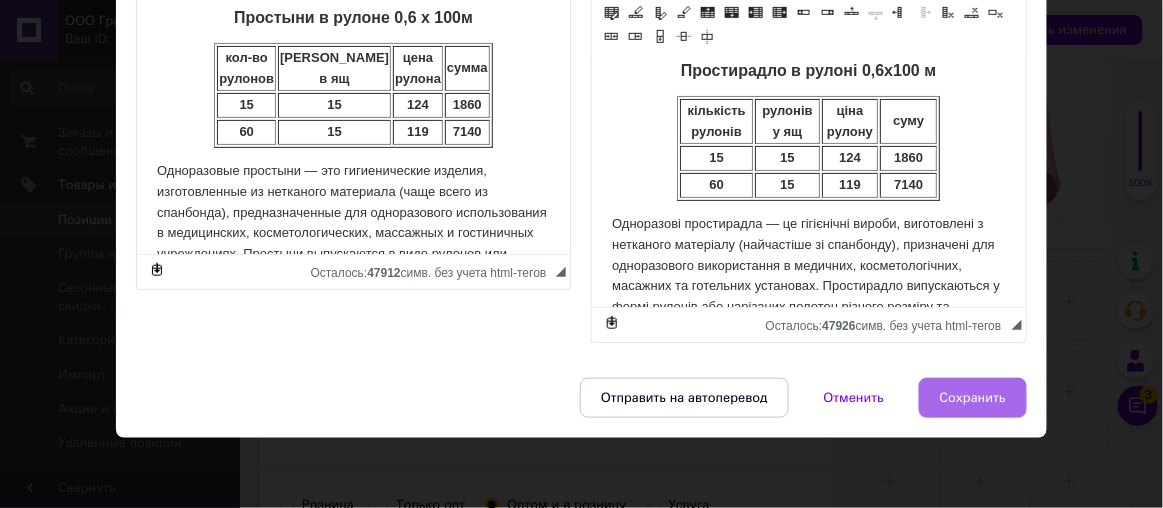 click on "Сохранить" at bounding box center [973, 398] 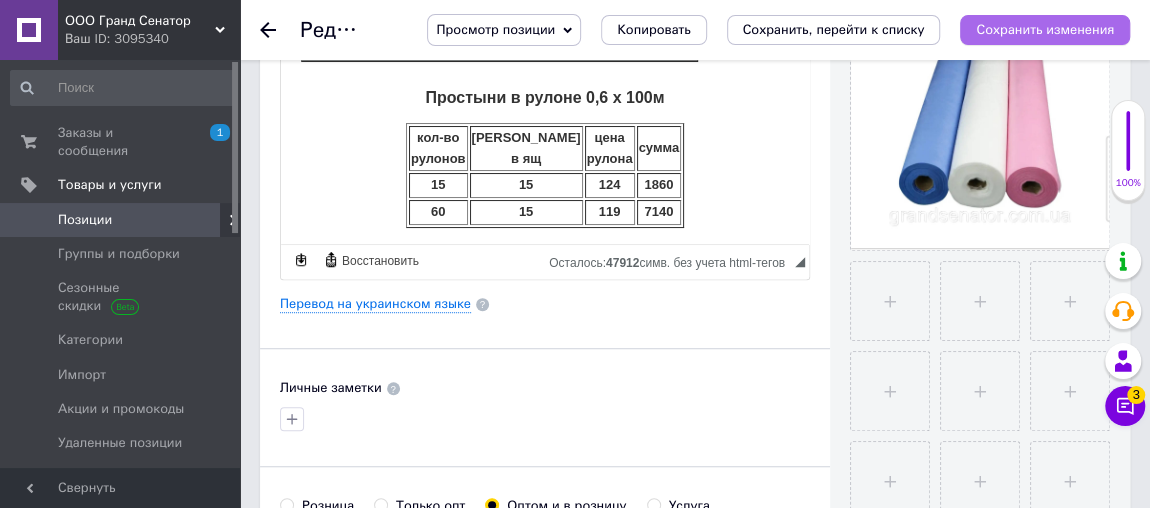 click on "Сохранить изменения" at bounding box center (1045, 29) 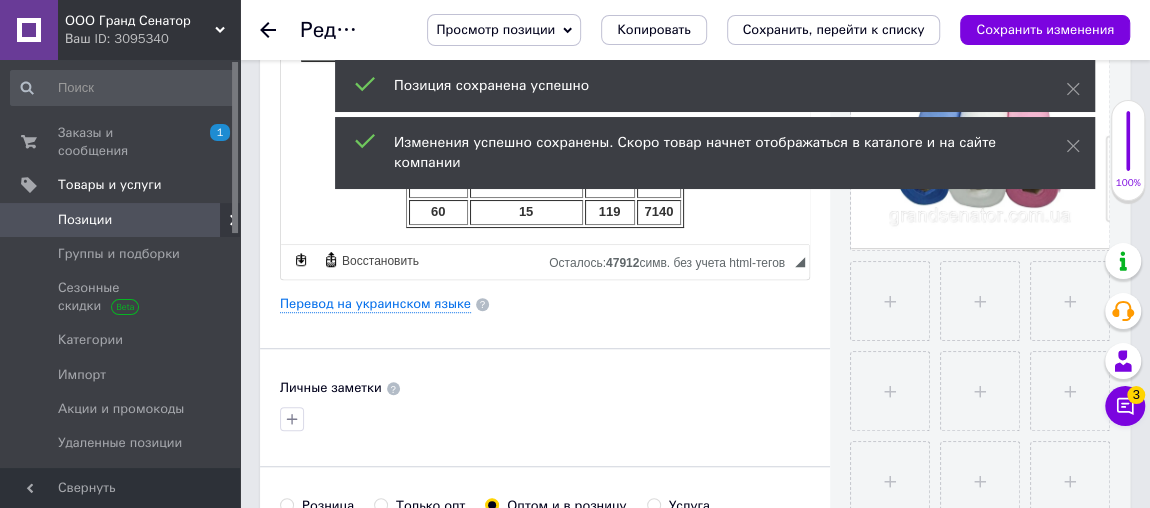 click 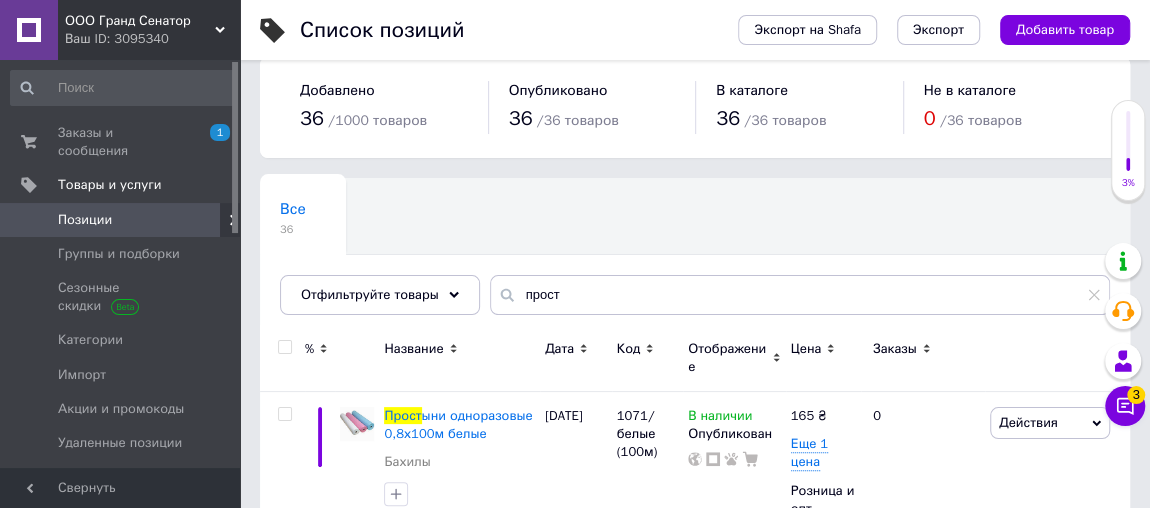 scroll, scrollTop: 181, scrollLeft: 0, axis: vertical 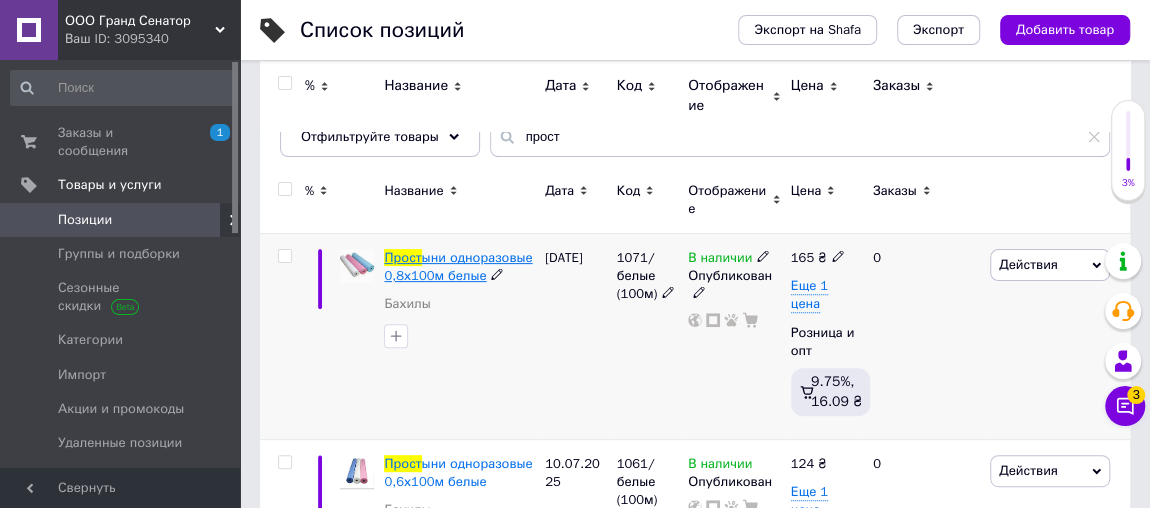 click on "ыни одноразовые 0,8х100м белые" at bounding box center (458, 266) 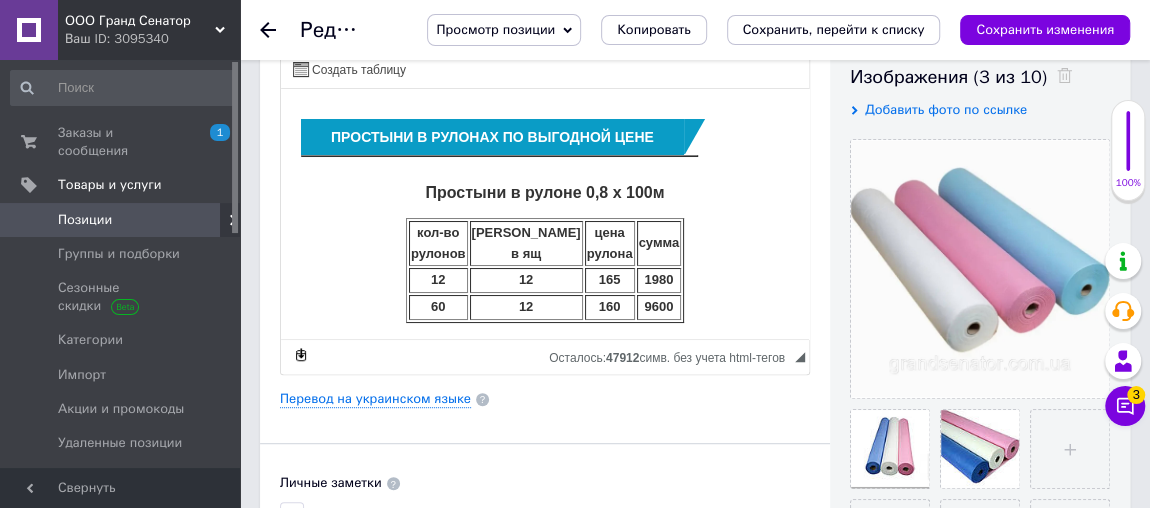 scroll, scrollTop: 363, scrollLeft: 0, axis: vertical 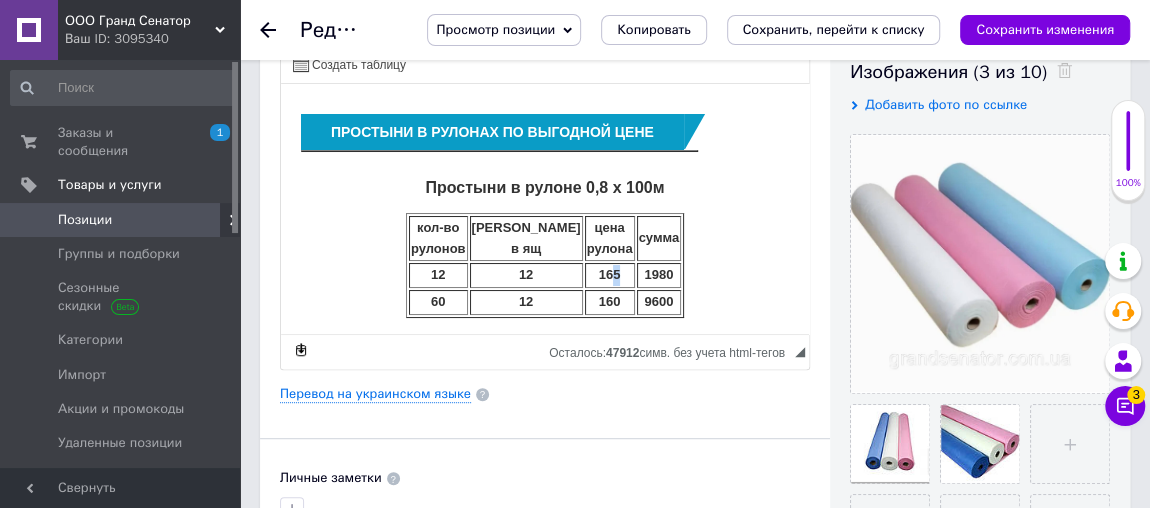 drag, startPoint x: 604, startPoint y: 271, endPoint x: 586, endPoint y: 271, distance: 18 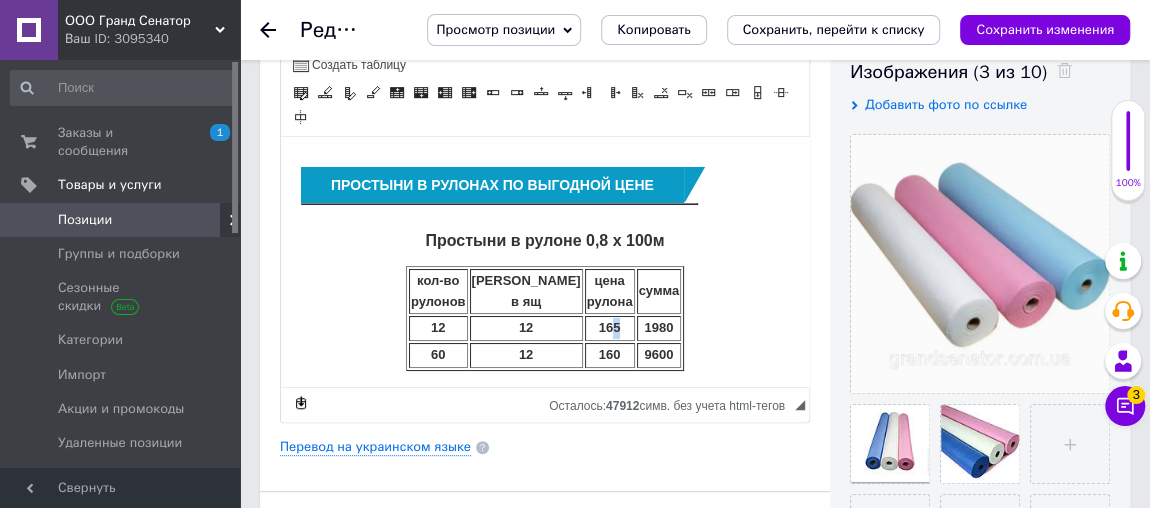 type 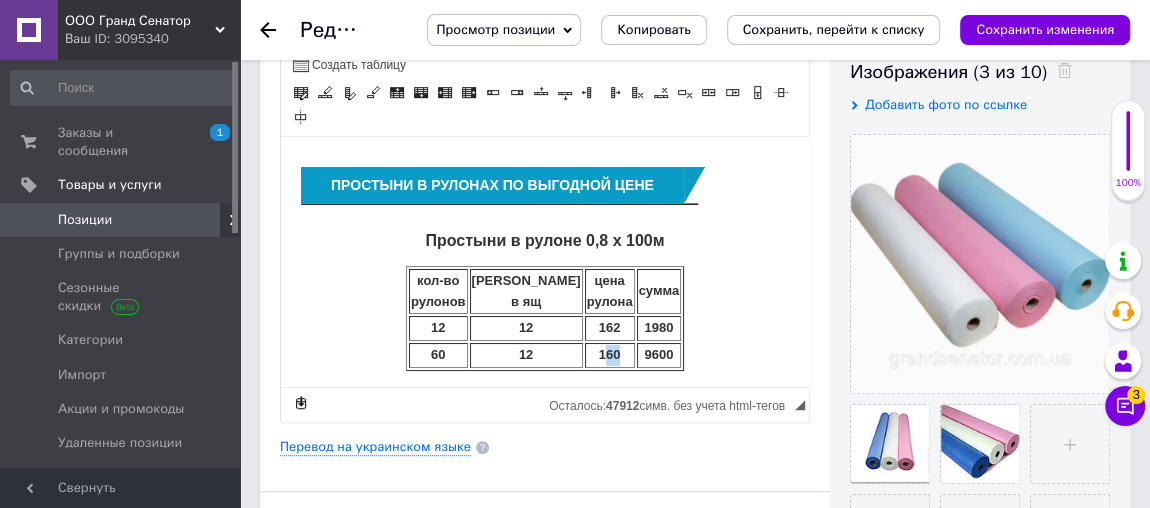 drag, startPoint x: 599, startPoint y: 343, endPoint x: 576, endPoint y: 350, distance: 24.04163 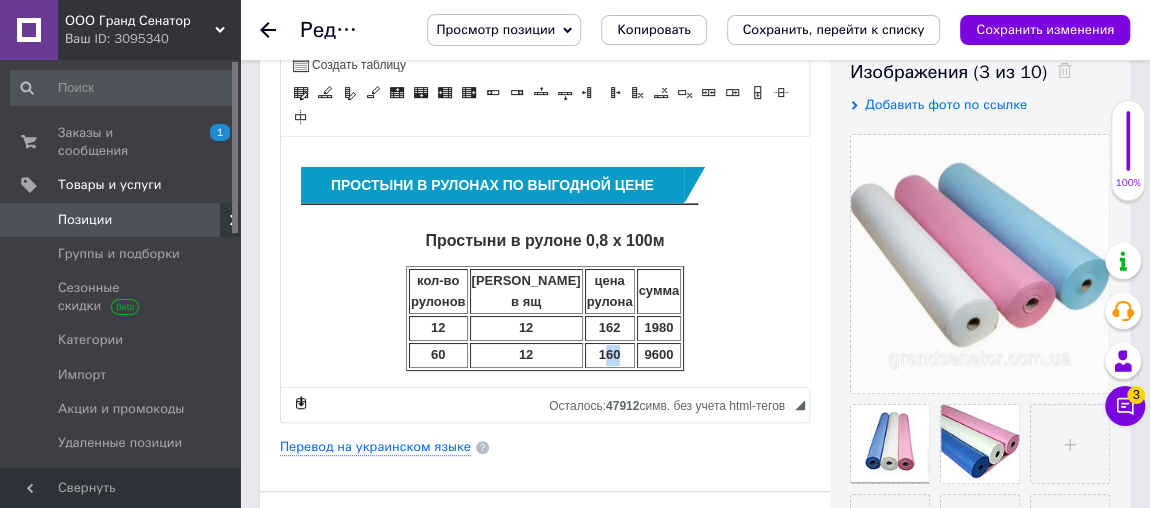 click on "160" at bounding box center [610, 354] 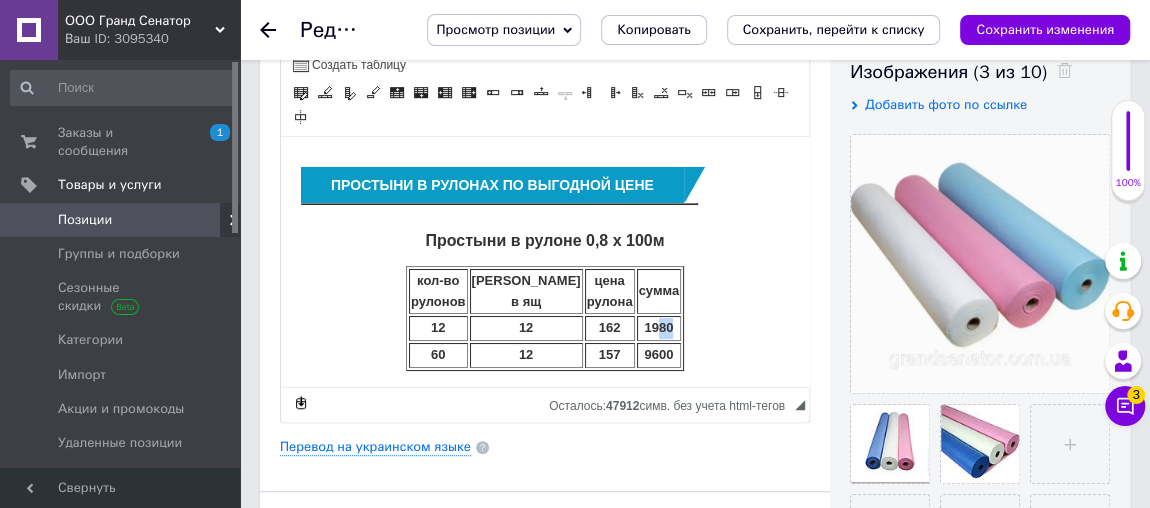 drag, startPoint x: 657, startPoint y: 322, endPoint x: 636, endPoint y: 325, distance: 21.213203 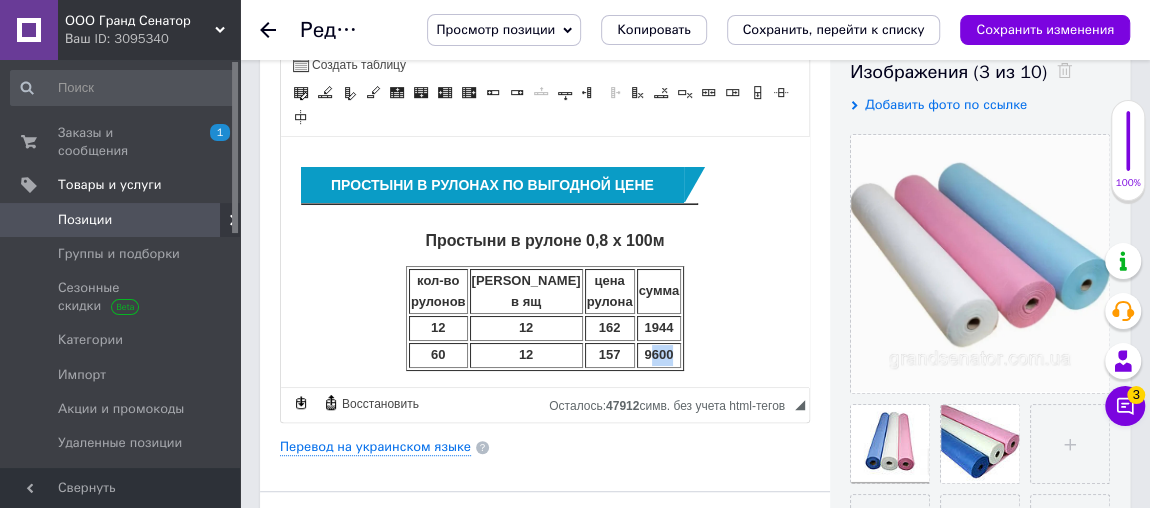 drag, startPoint x: 650, startPoint y: 351, endPoint x: 634, endPoint y: 351, distance: 16 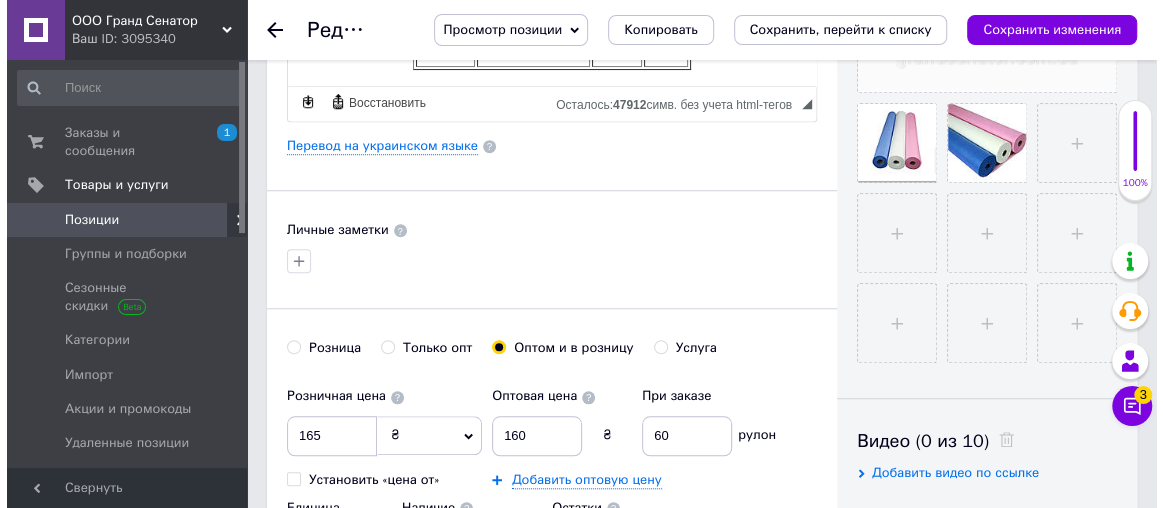 scroll, scrollTop: 636, scrollLeft: 0, axis: vertical 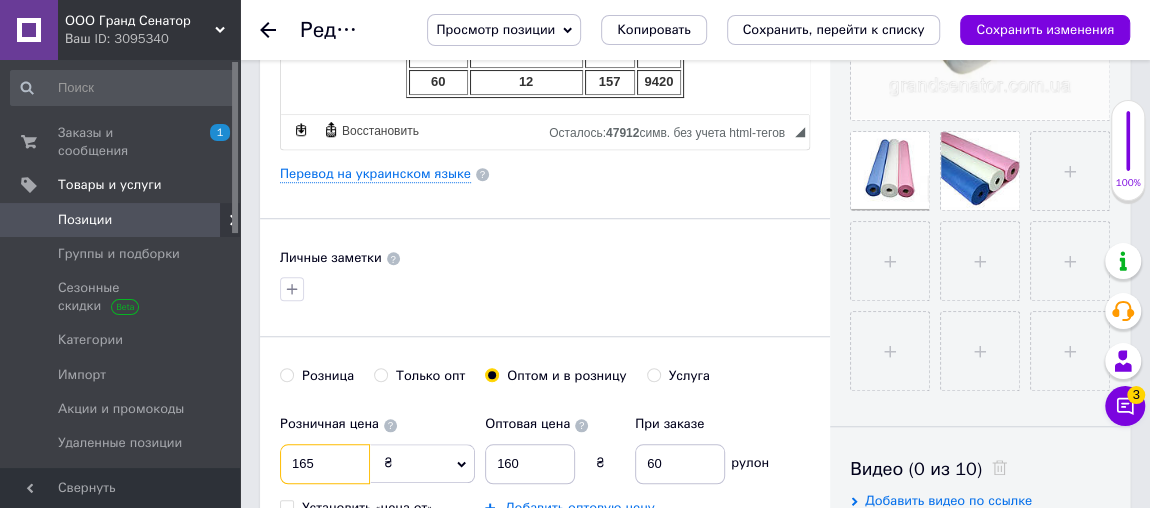 drag, startPoint x: 318, startPoint y: 459, endPoint x: 304, endPoint y: 456, distance: 14.3178215 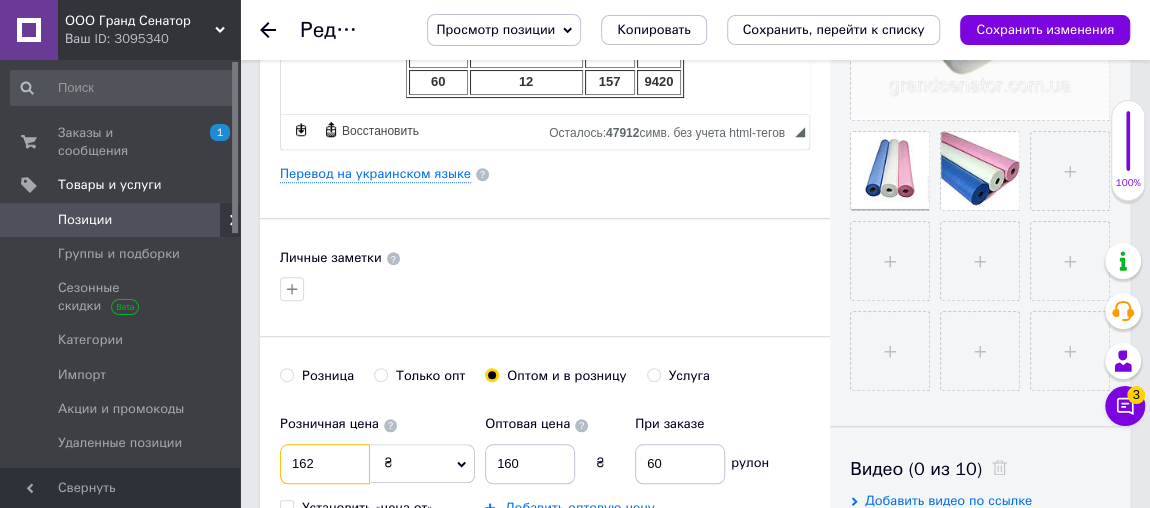 type on "162" 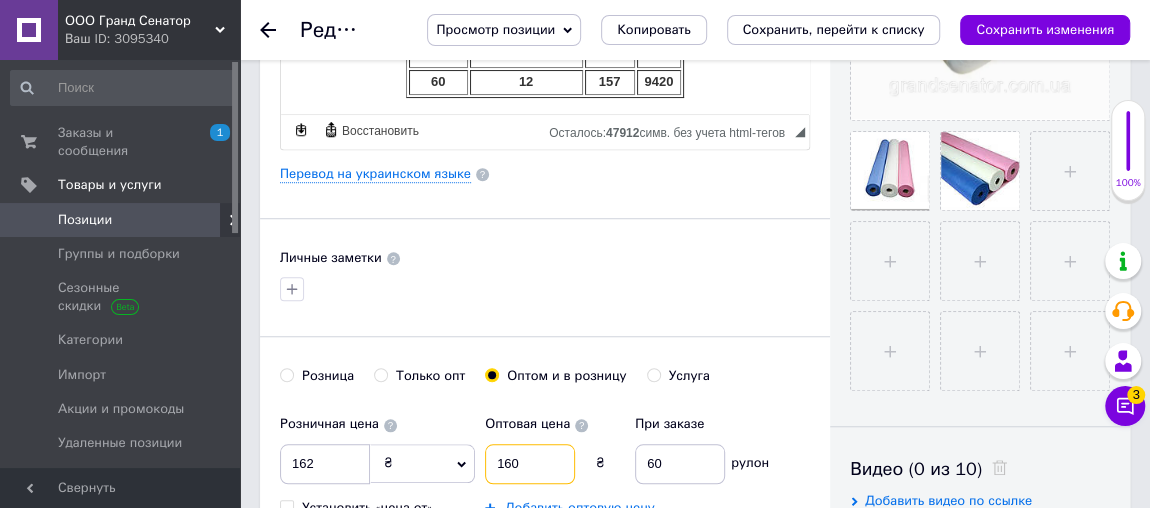 drag, startPoint x: 530, startPoint y: 448, endPoint x: 507, endPoint y: 450, distance: 23.086792 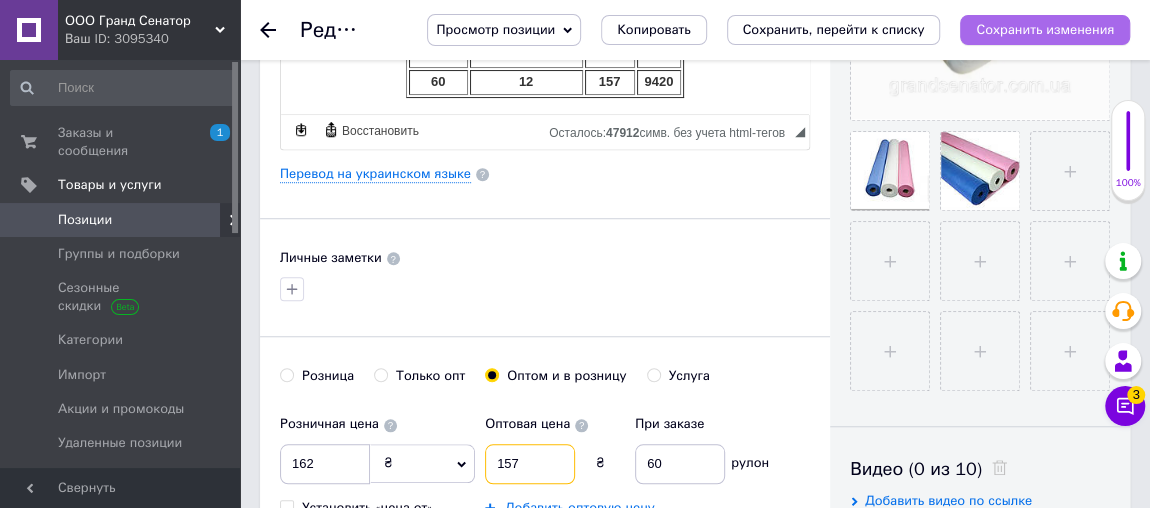 type on "157" 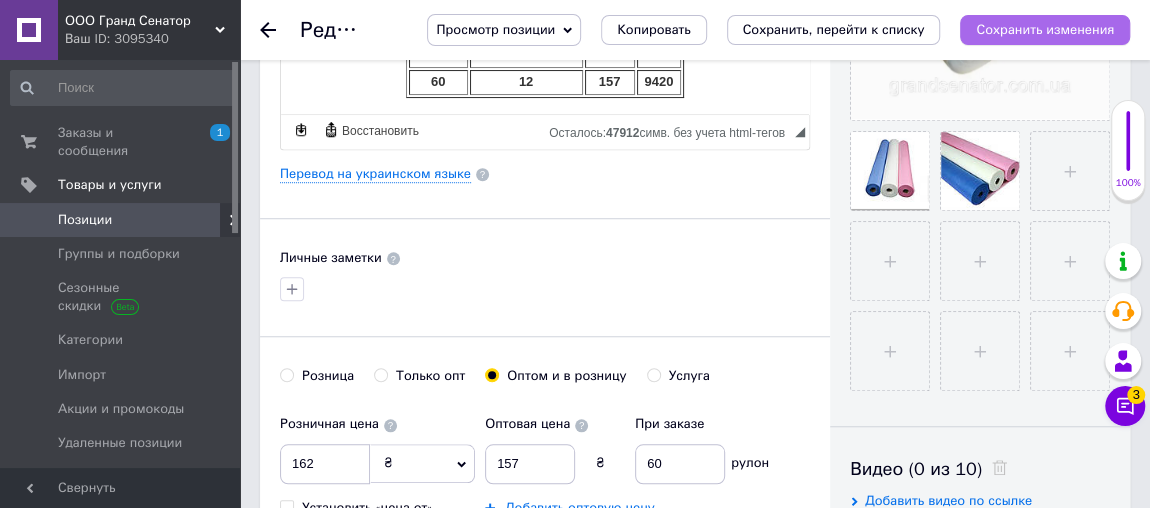 click on "Сохранить изменения" at bounding box center [1045, 29] 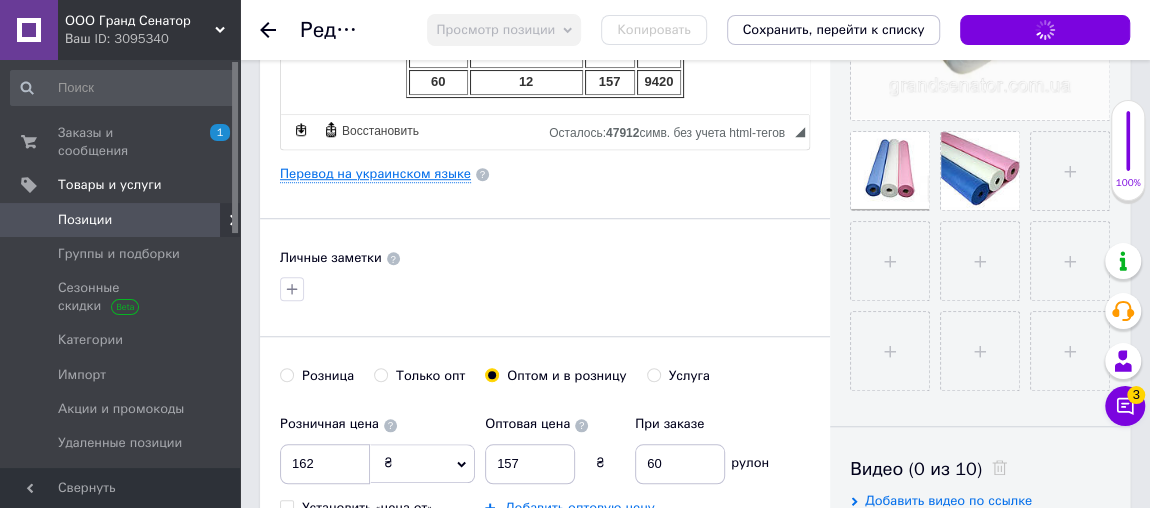 click on "Перевод на украинском языке" at bounding box center (375, 174) 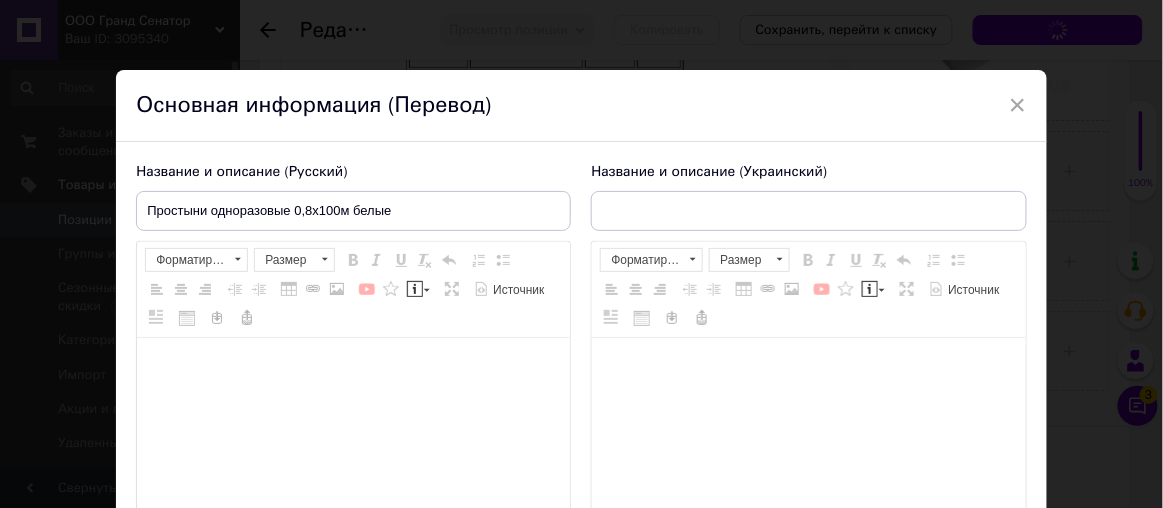 type on "Простирадла одноразові 0,6х100 м білі" 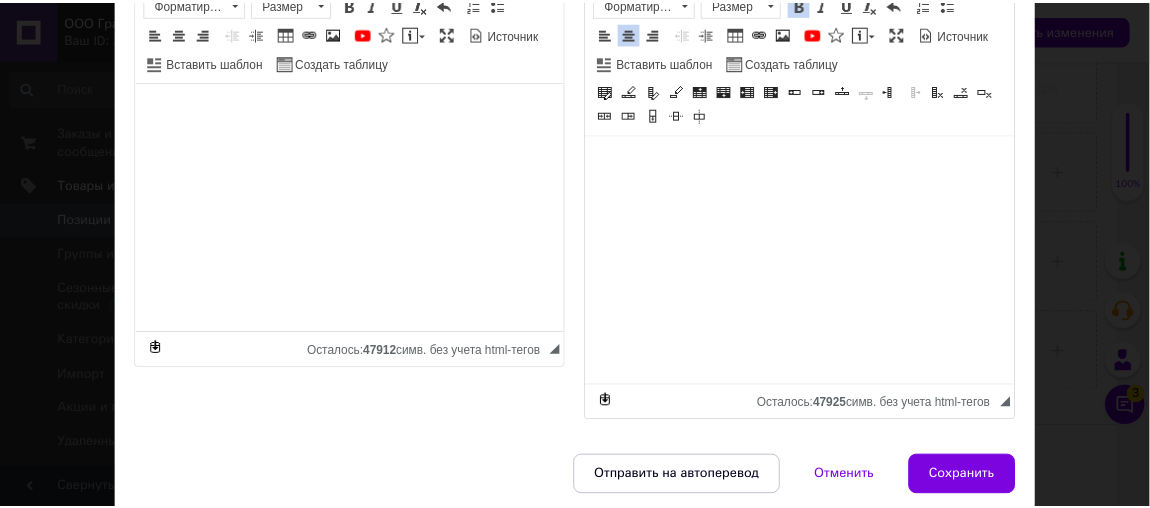 scroll, scrollTop: 272, scrollLeft: 0, axis: vertical 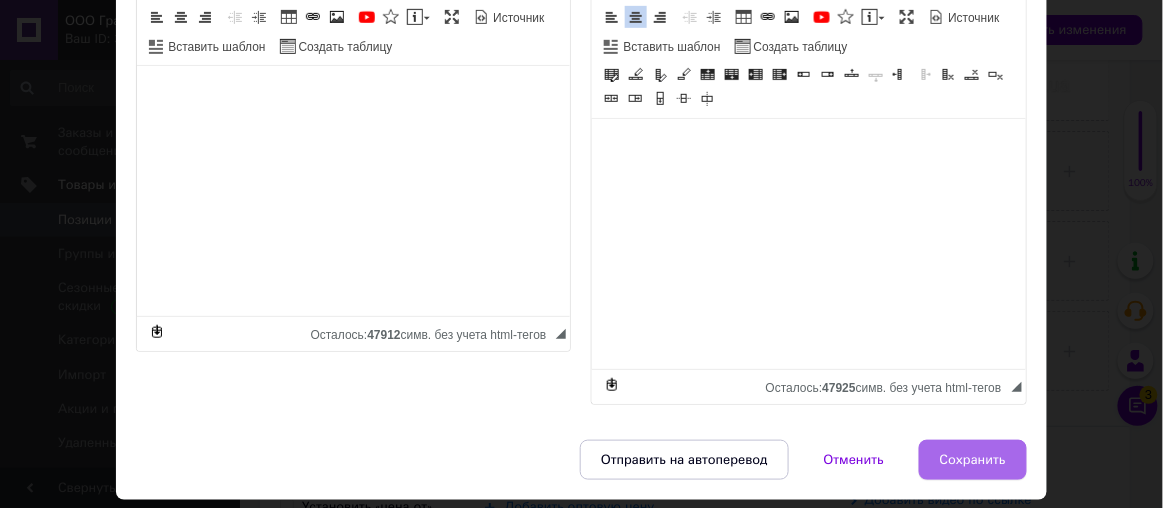 click on "Сохранить" at bounding box center [973, 460] 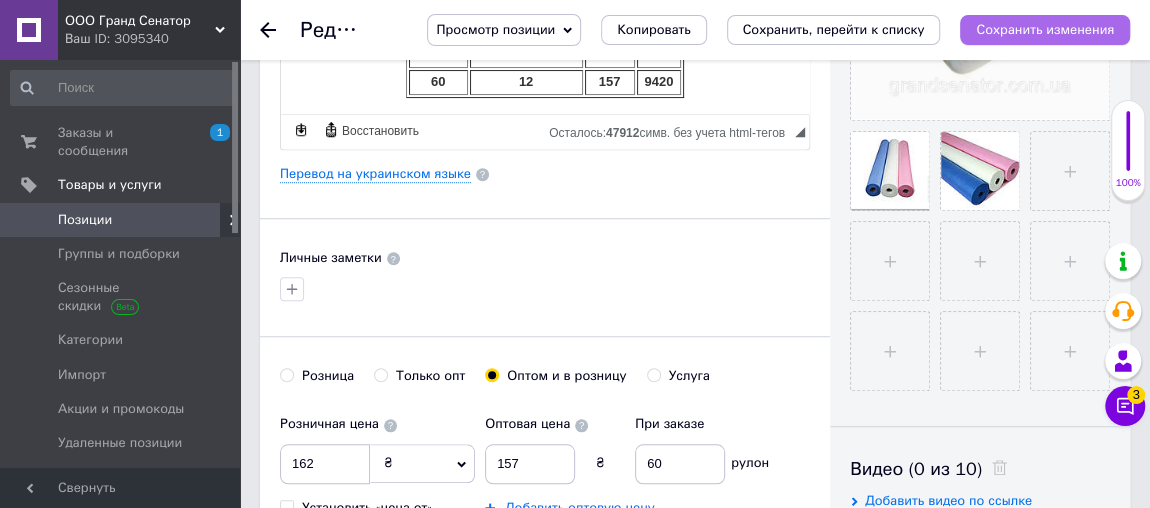 click on "Сохранить изменения" at bounding box center (1045, 29) 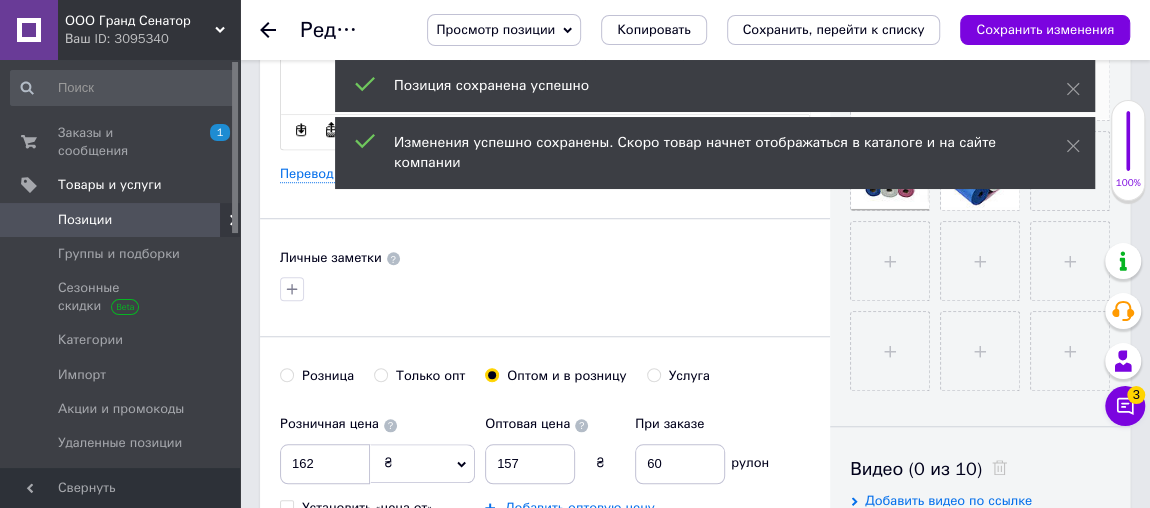 click 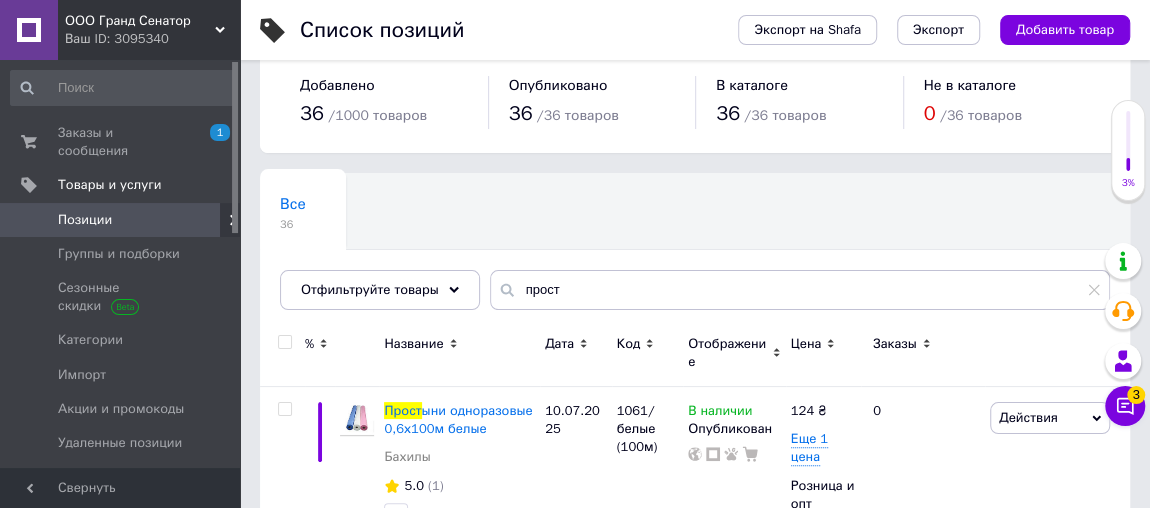 scroll, scrollTop: 0, scrollLeft: 0, axis: both 